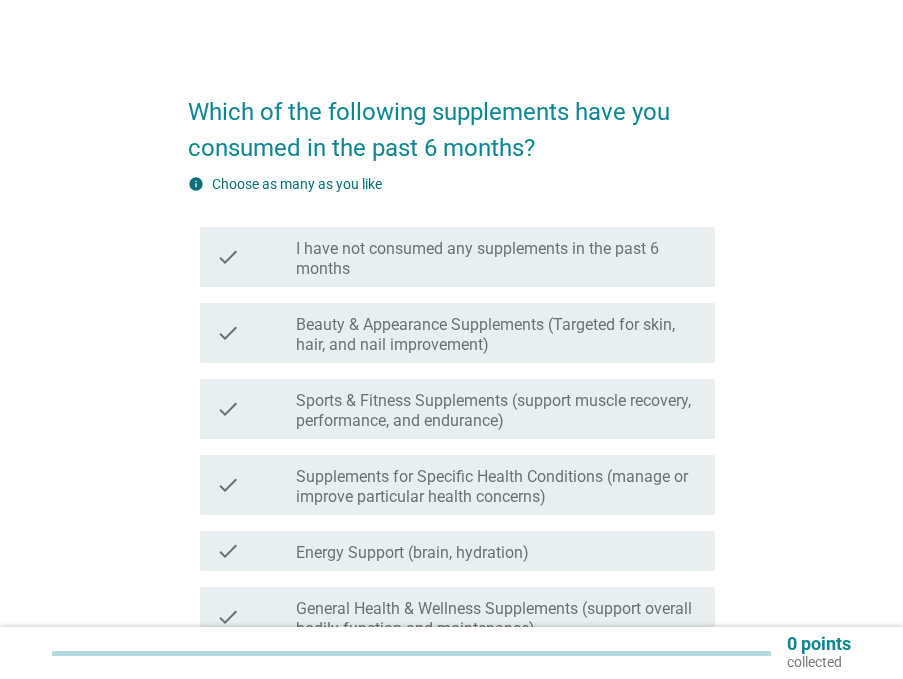 scroll, scrollTop: 0, scrollLeft: 0, axis: both 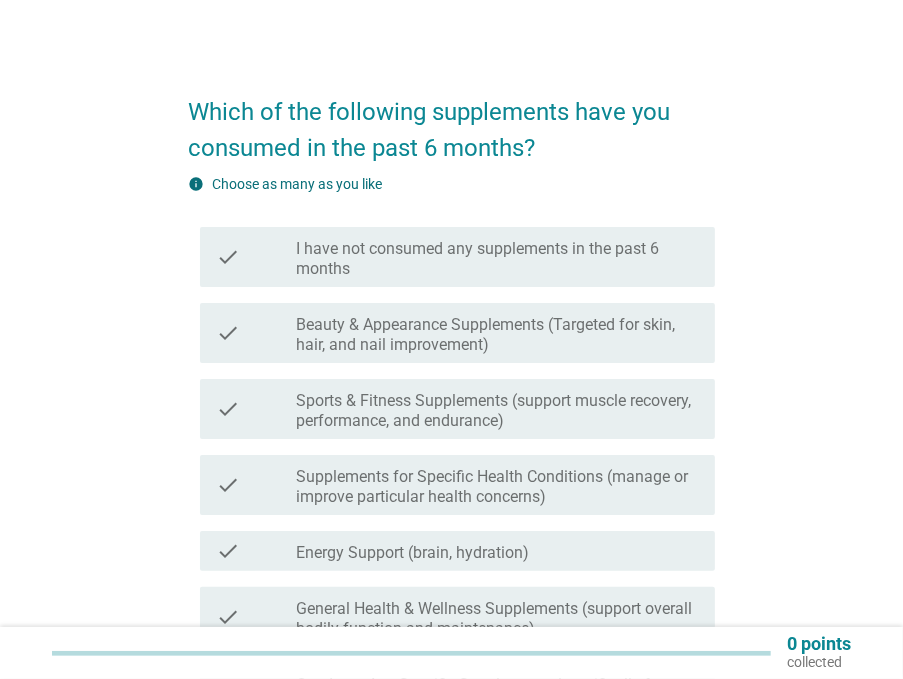 click on "Beauty & Appearance Supplements (Targeted for skin, hair, and nail improvement)" at bounding box center [497, 335] 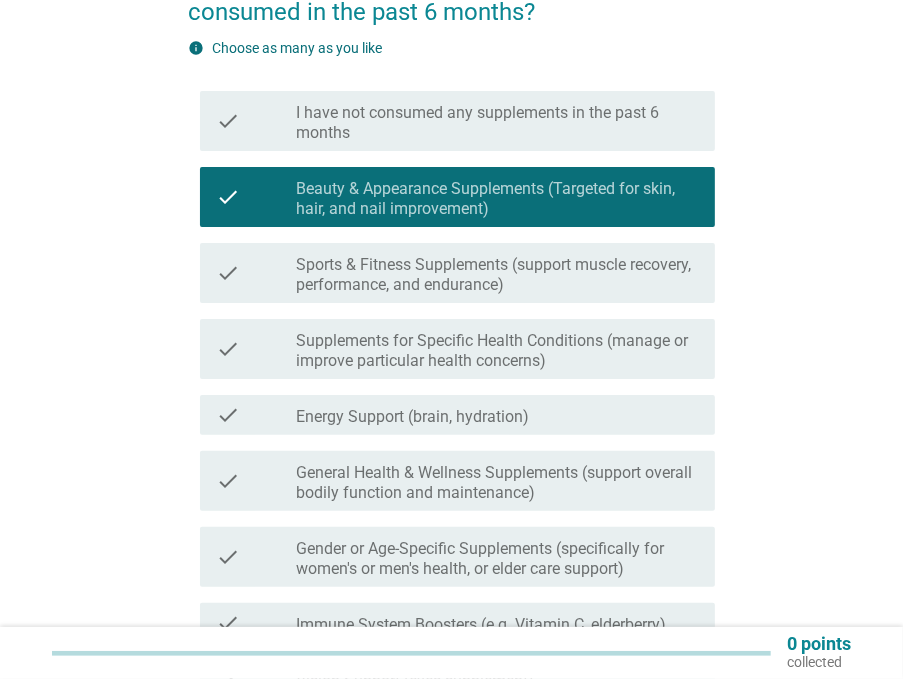 scroll, scrollTop: 200, scrollLeft: 0, axis: vertical 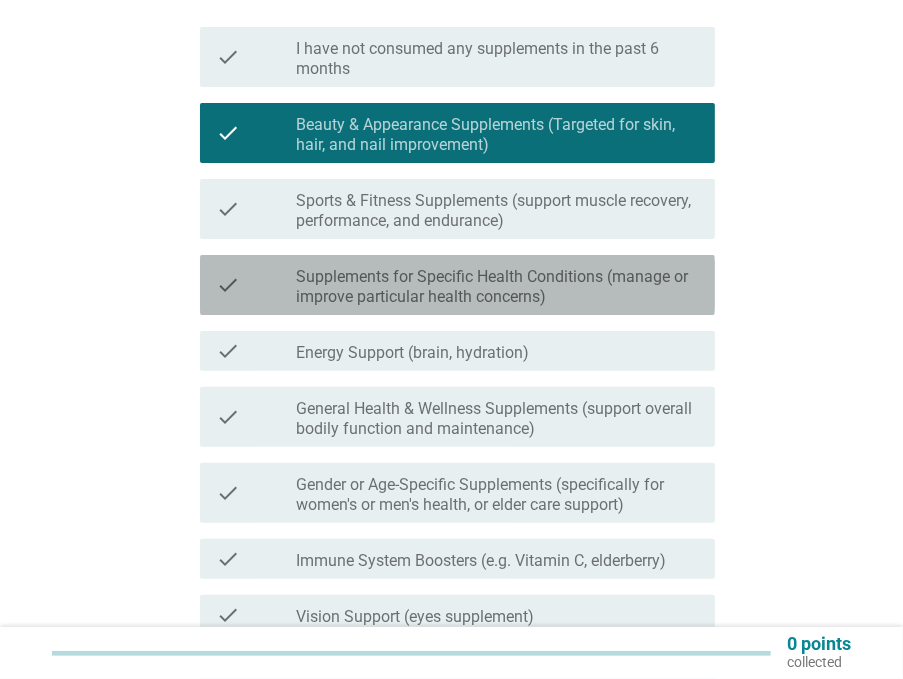 click on "Supplements for Specific Health Conditions (manage or improve particular health concerns)" at bounding box center [497, 287] 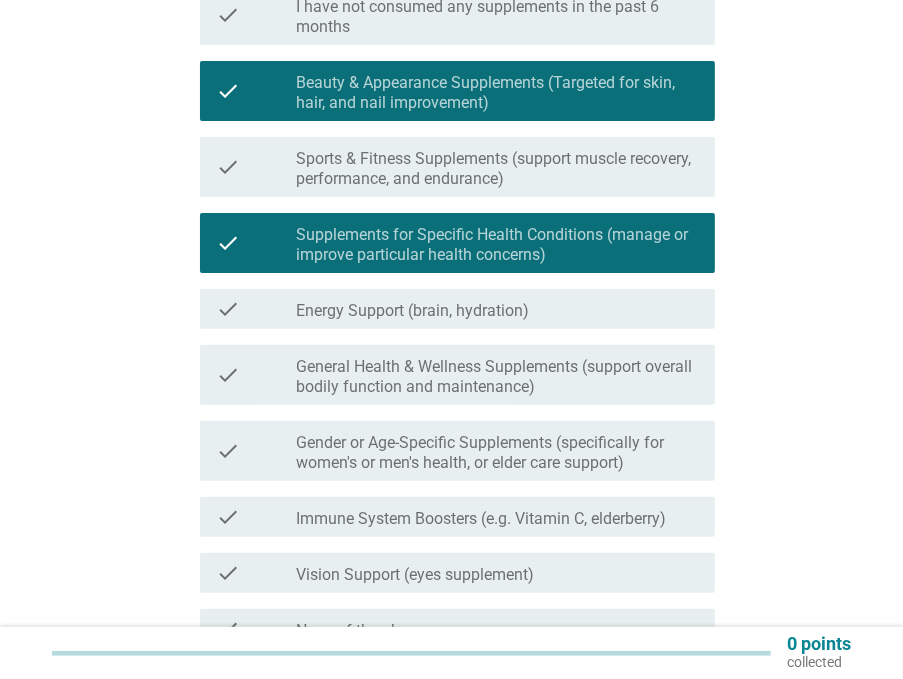 scroll, scrollTop: 300, scrollLeft: 0, axis: vertical 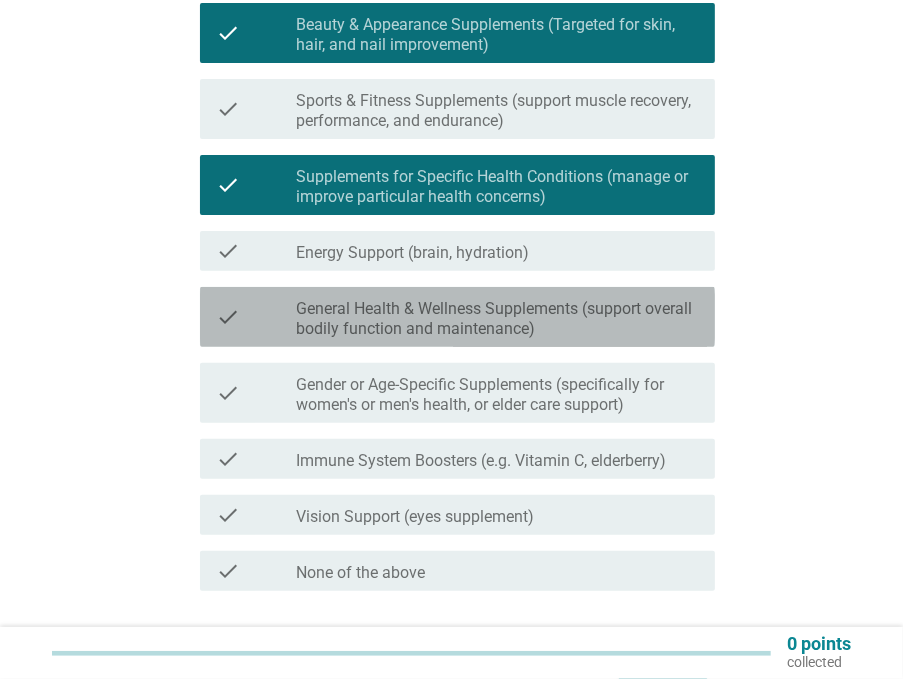 click on "General Health & Wellness Supplements (support overall bodily function and maintenance)" at bounding box center (497, 319) 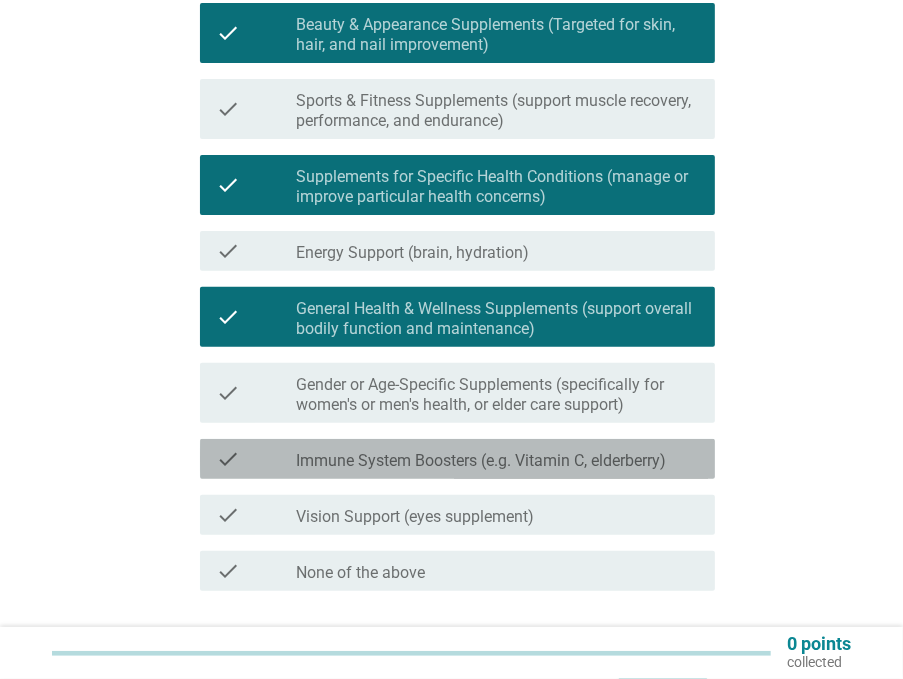 click on "Immune System Boosters (e.g. Vitamin C, elderberry)" at bounding box center (481, 461) 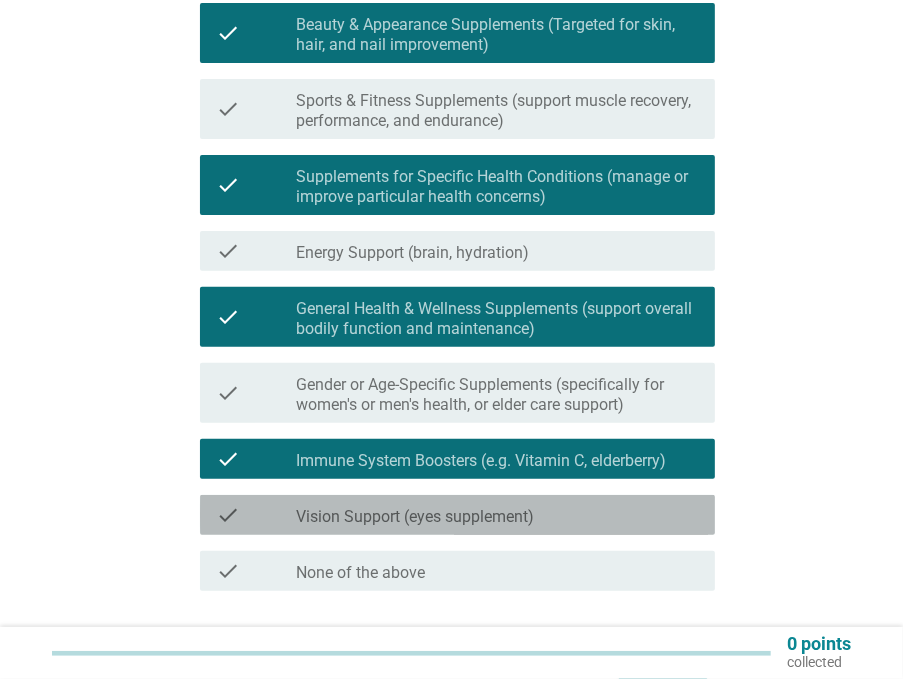 click on "check_box_outline_blank Vision Support (eyes supplement)" at bounding box center [497, 515] 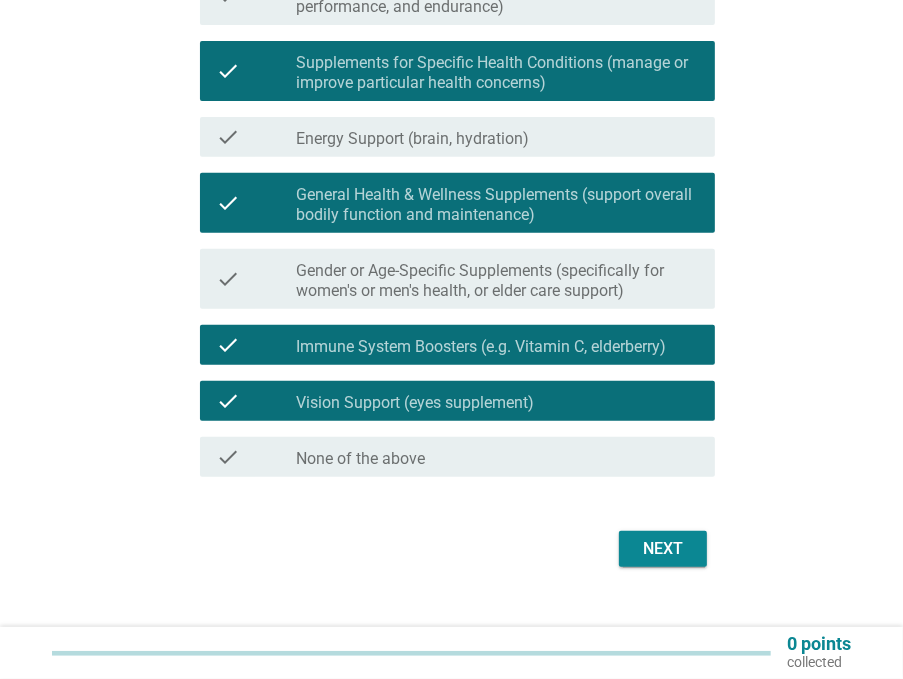 scroll, scrollTop: 433, scrollLeft: 0, axis: vertical 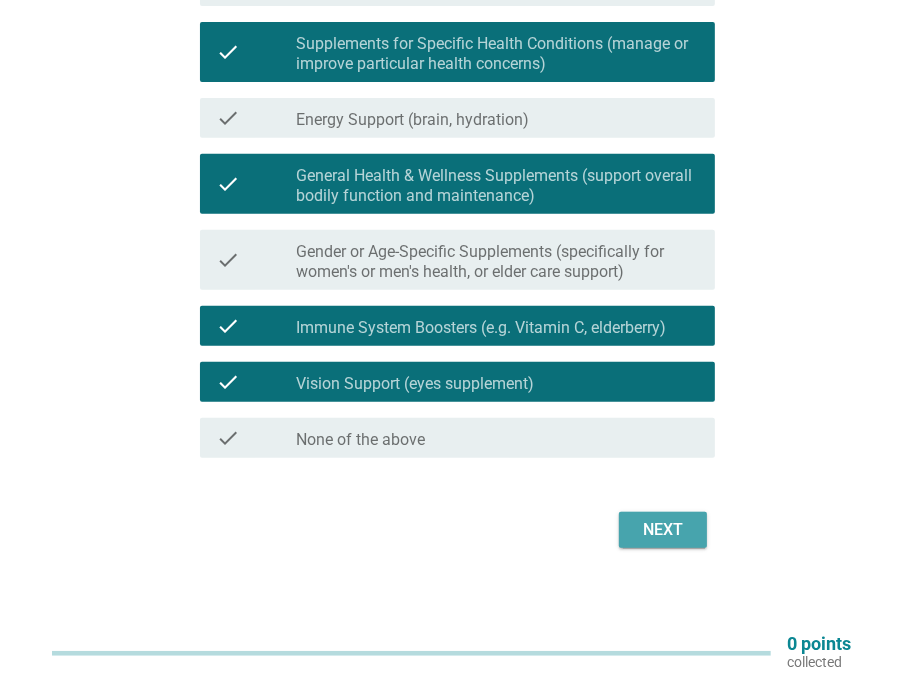 click on "Next" at bounding box center (663, 530) 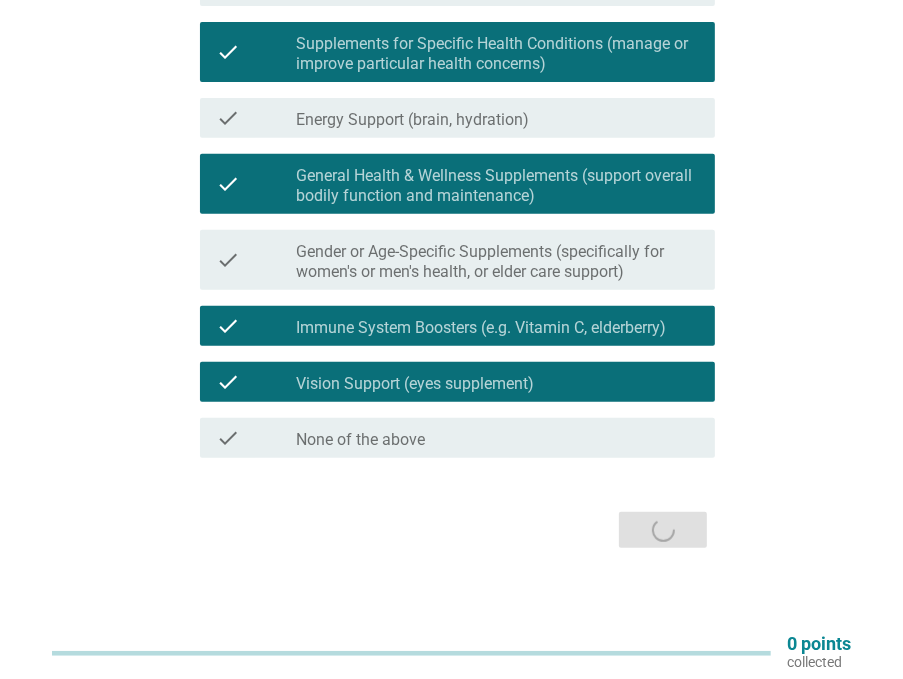 scroll, scrollTop: 0, scrollLeft: 0, axis: both 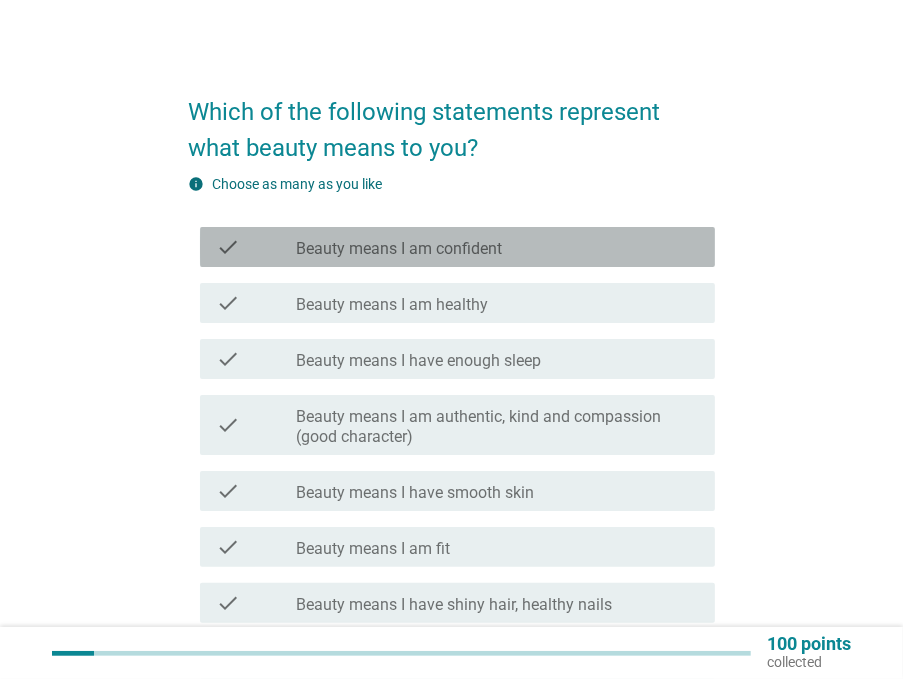 click on "check_box_outline_blank Beauty means I am confident" at bounding box center [497, 247] 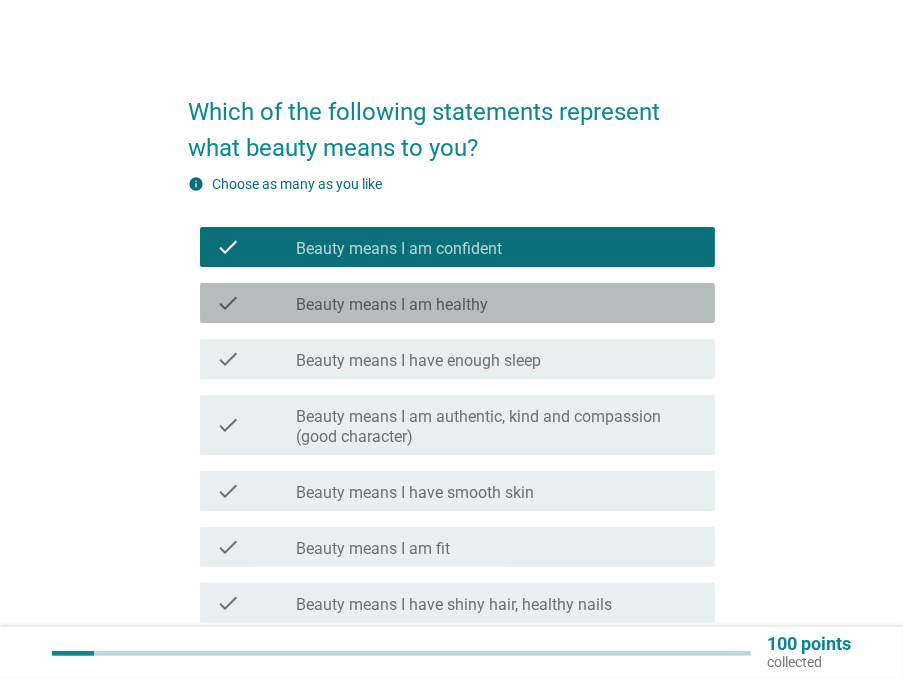 click on "check_box_outline_blank Beauty means I am healthy" at bounding box center [497, 303] 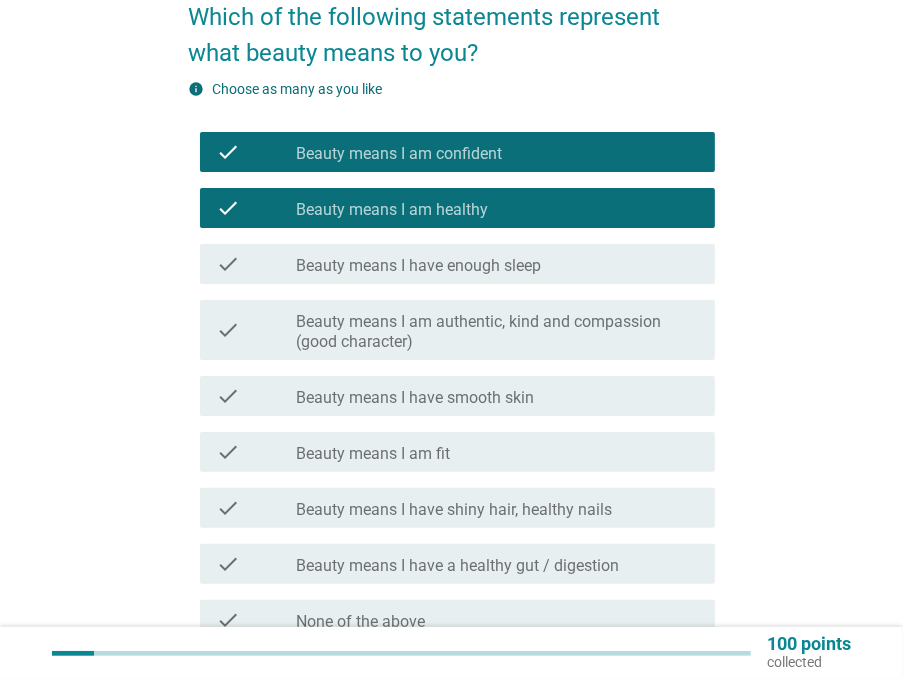 scroll, scrollTop: 100, scrollLeft: 0, axis: vertical 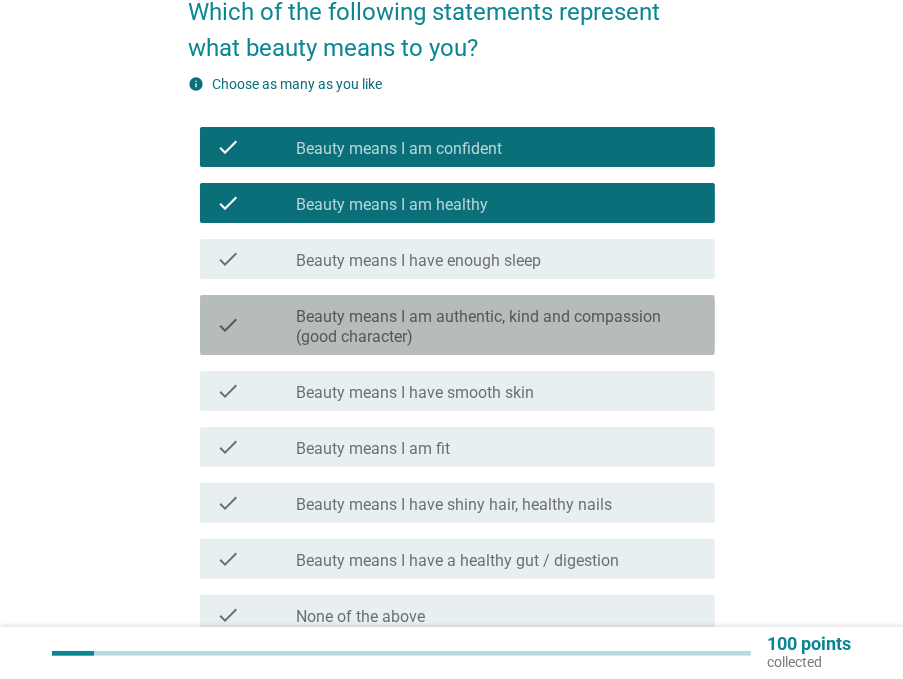 click on "Beauty means I am authentic, kind and compassion (good character)" at bounding box center [497, 327] 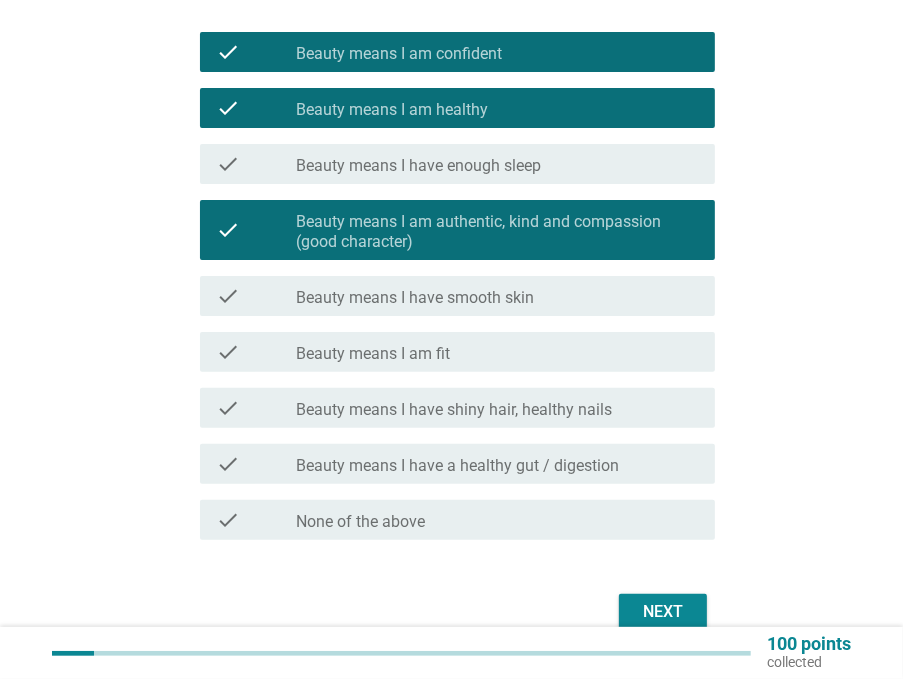 scroll, scrollTop: 200, scrollLeft: 0, axis: vertical 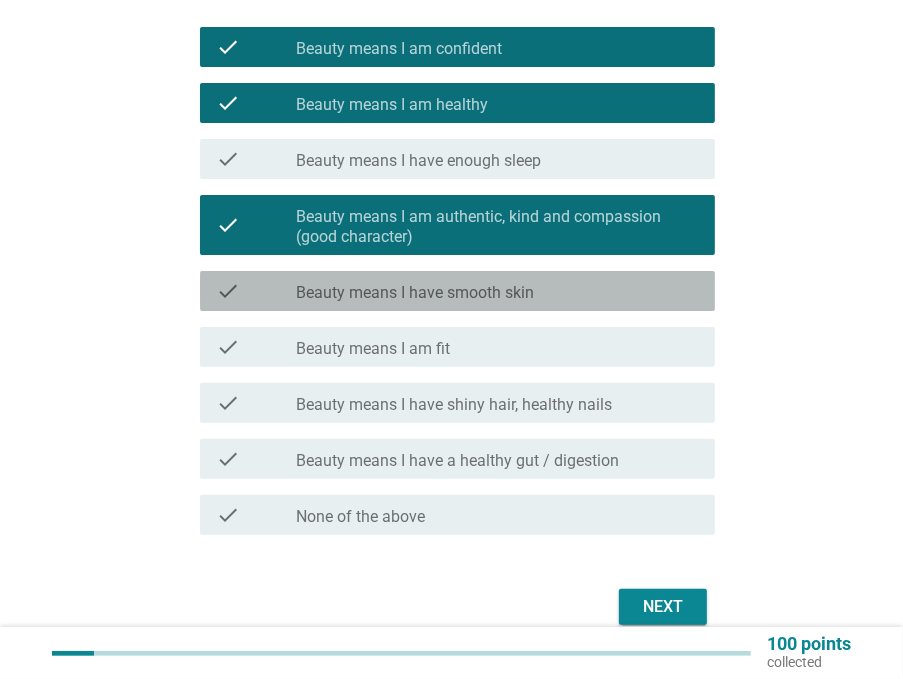 click on "check_box_outline_blank Beauty means I have smooth skin" at bounding box center [497, 291] 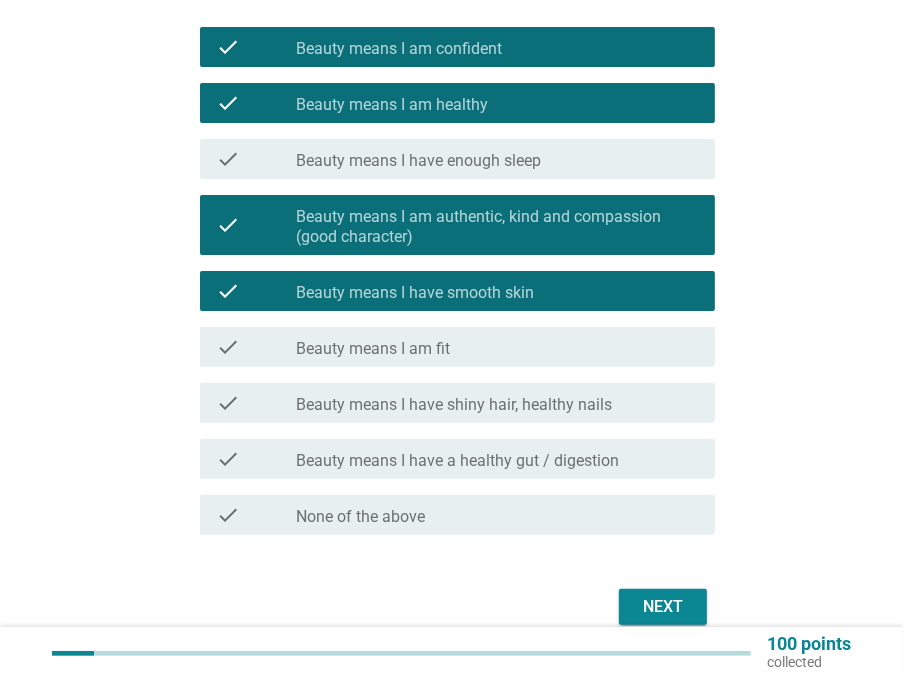 drag, startPoint x: 546, startPoint y: 344, endPoint x: 545, endPoint y: 369, distance: 25.019993 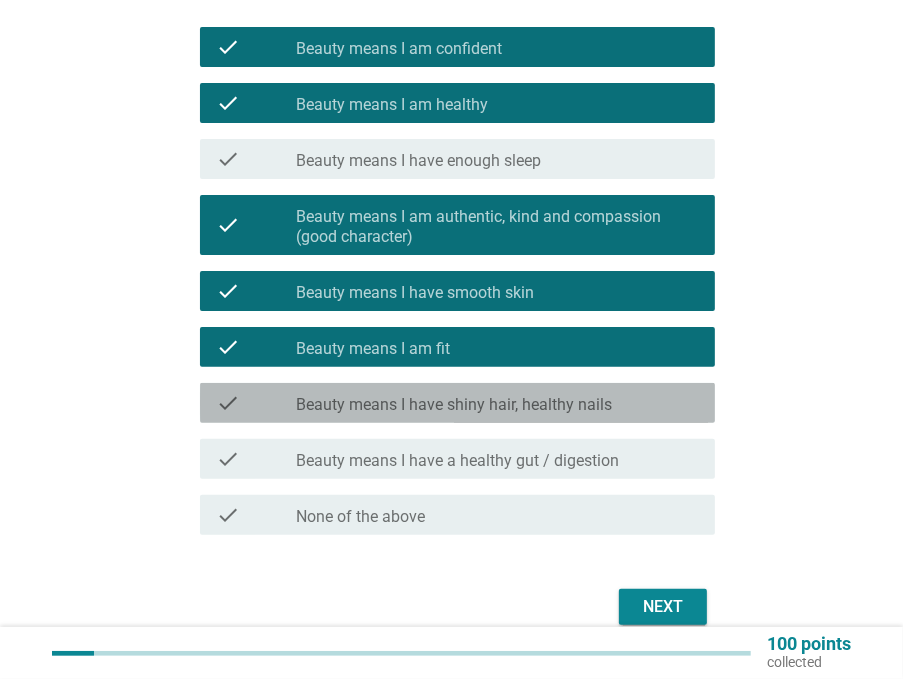 click on "Beauty means I have shiny hair, healthy nails" at bounding box center [454, 405] 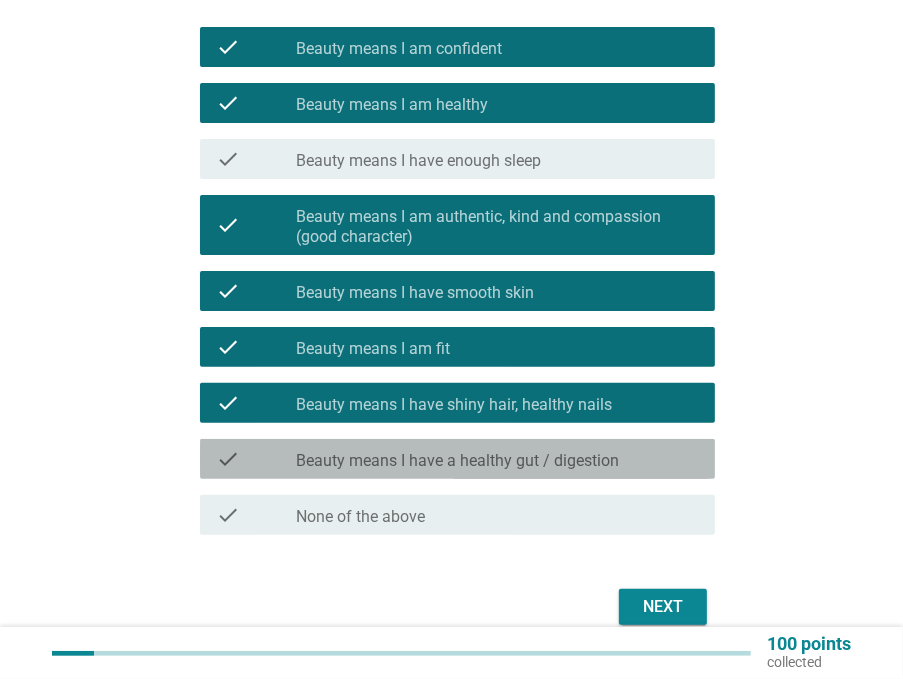 click on "Beauty means I have a healthy gut / digestion" at bounding box center [457, 461] 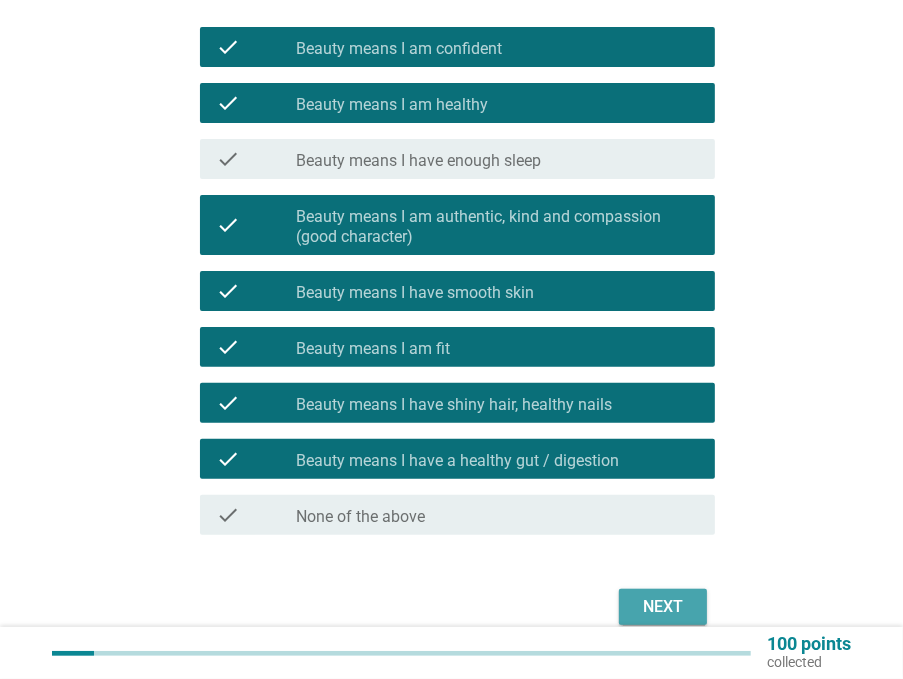click on "Next" at bounding box center [663, 607] 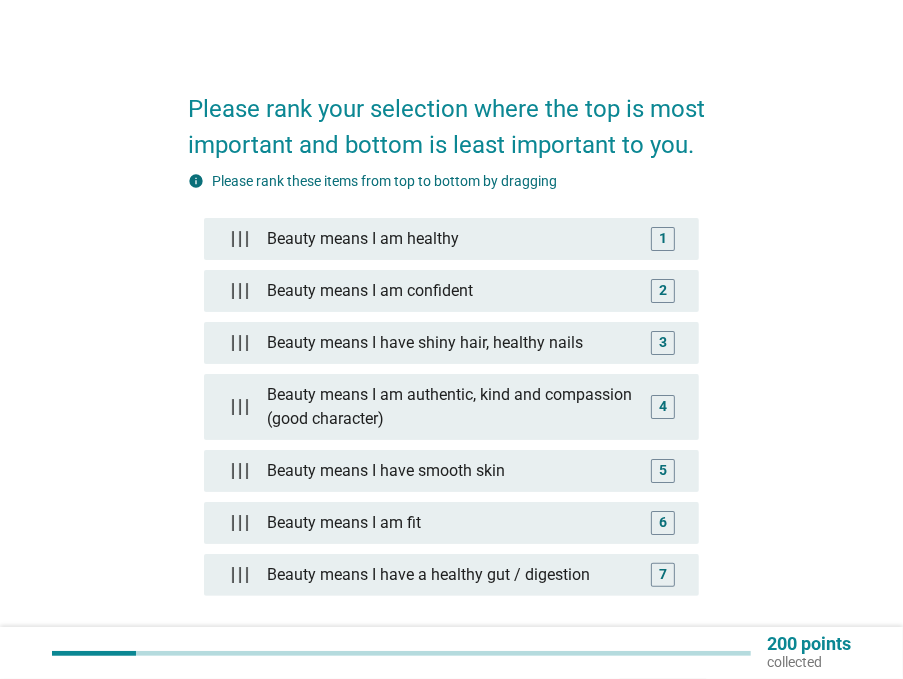 scroll, scrollTop: 0, scrollLeft: 0, axis: both 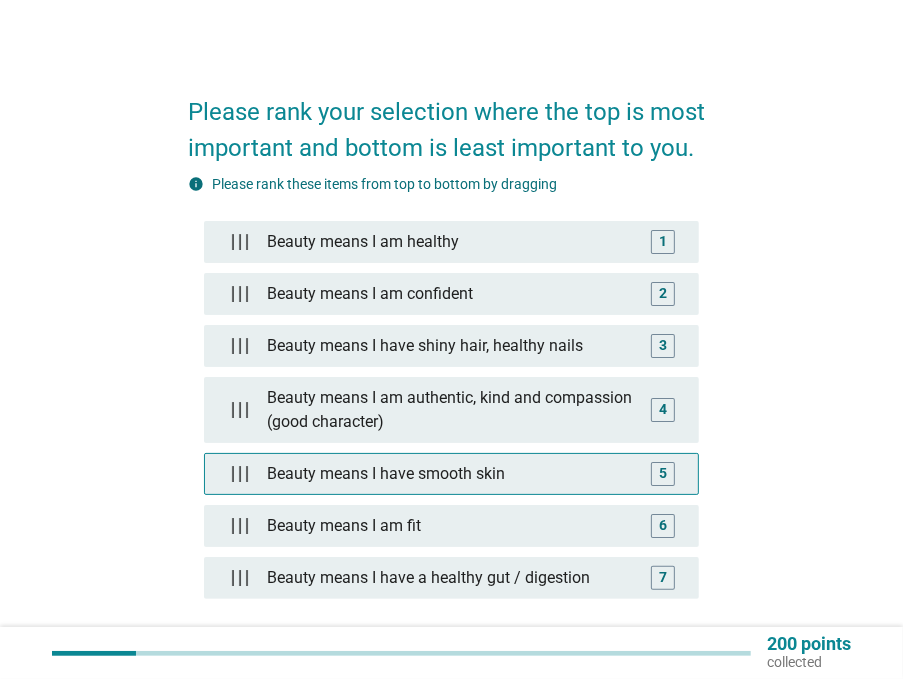 type 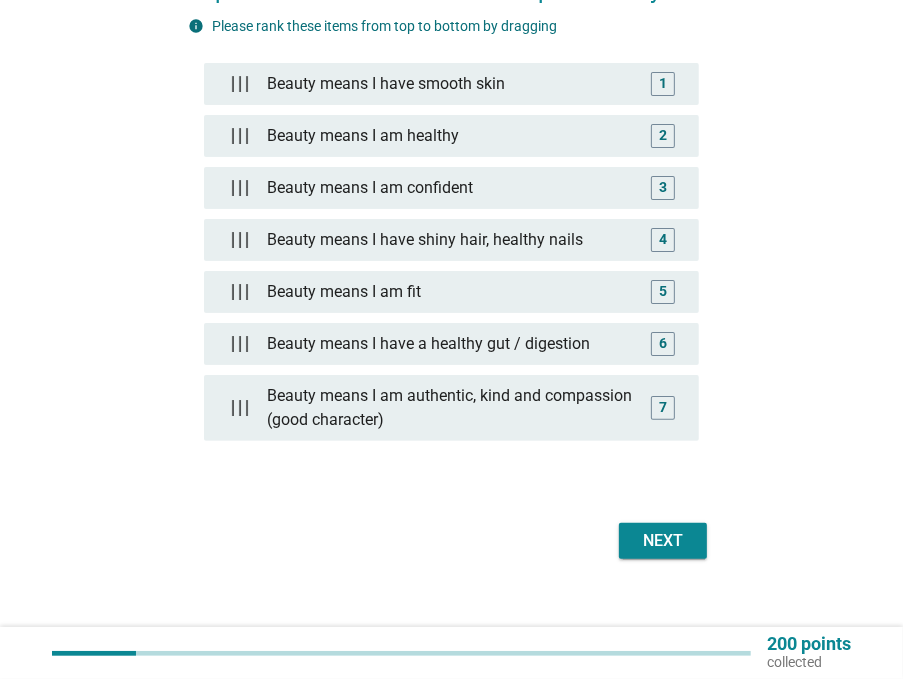 scroll, scrollTop: 167, scrollLeft: 0, axis: vertical 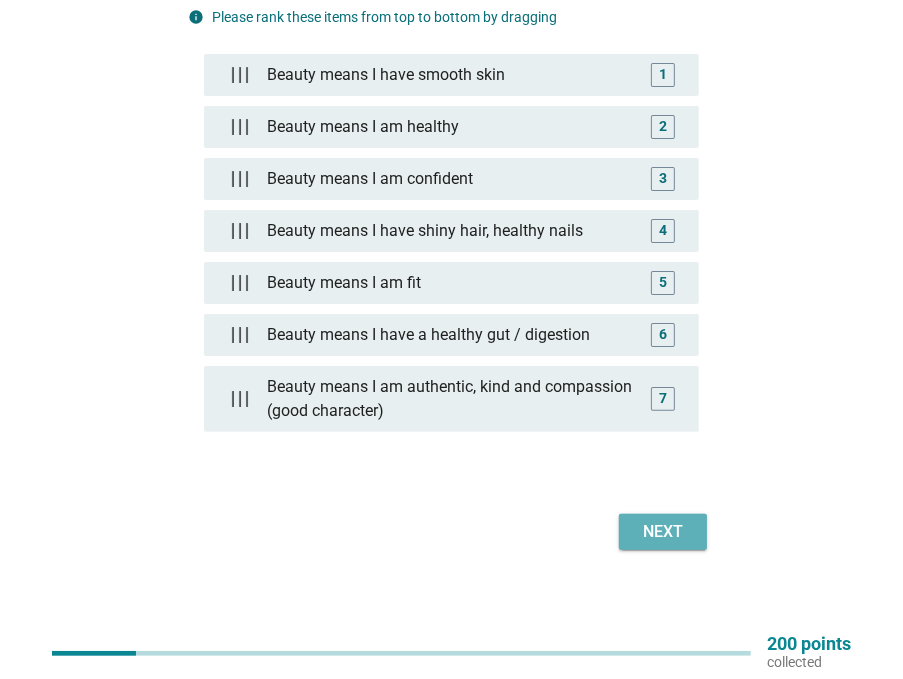 click on "Next" at bounding box center [663, 532] 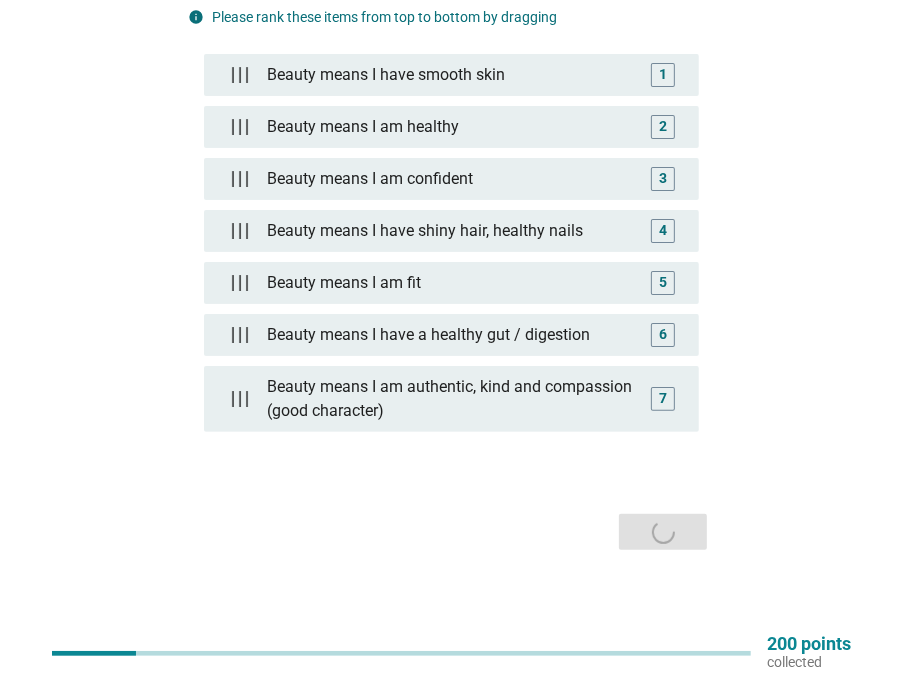 scroll, scrollTop: 0, scrollLeft: 0, axis: both 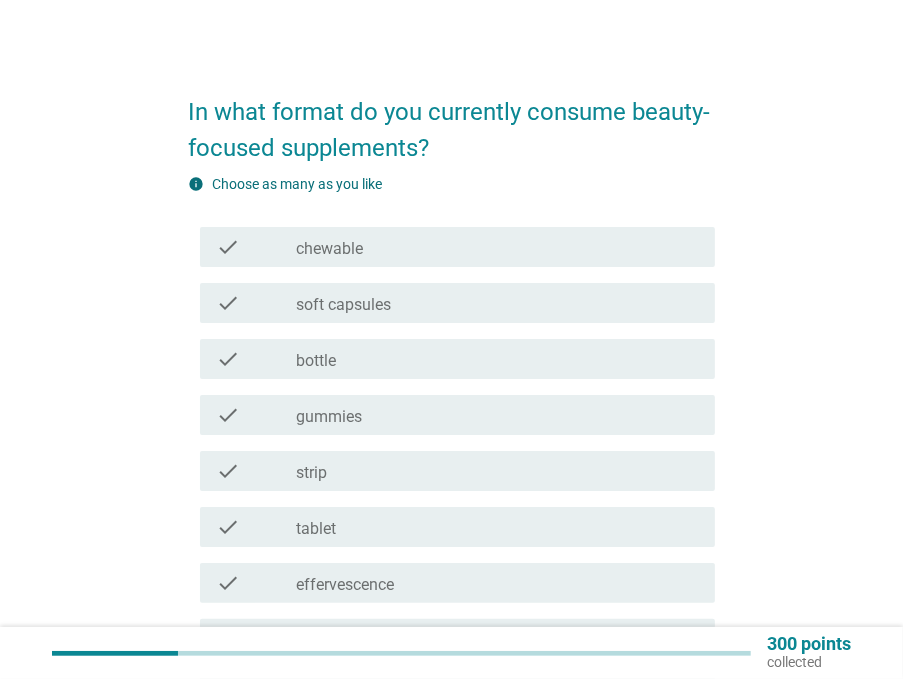 click on "check_box_outline_blank chewable" at bounding box center [497, 247] 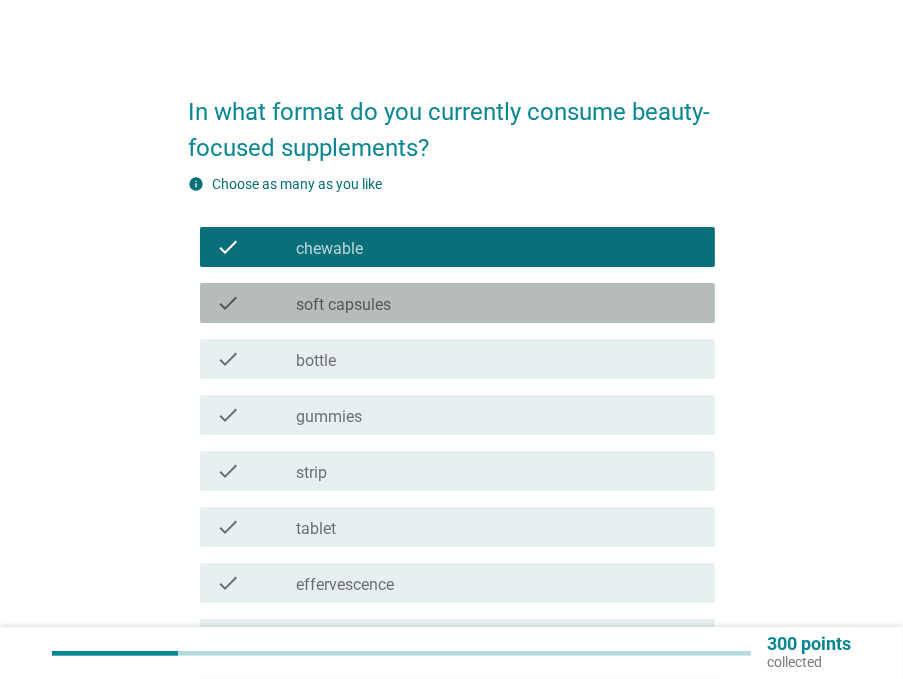 click on "check_box_outline_blank soft capsules" at bounding box center [497, 303] 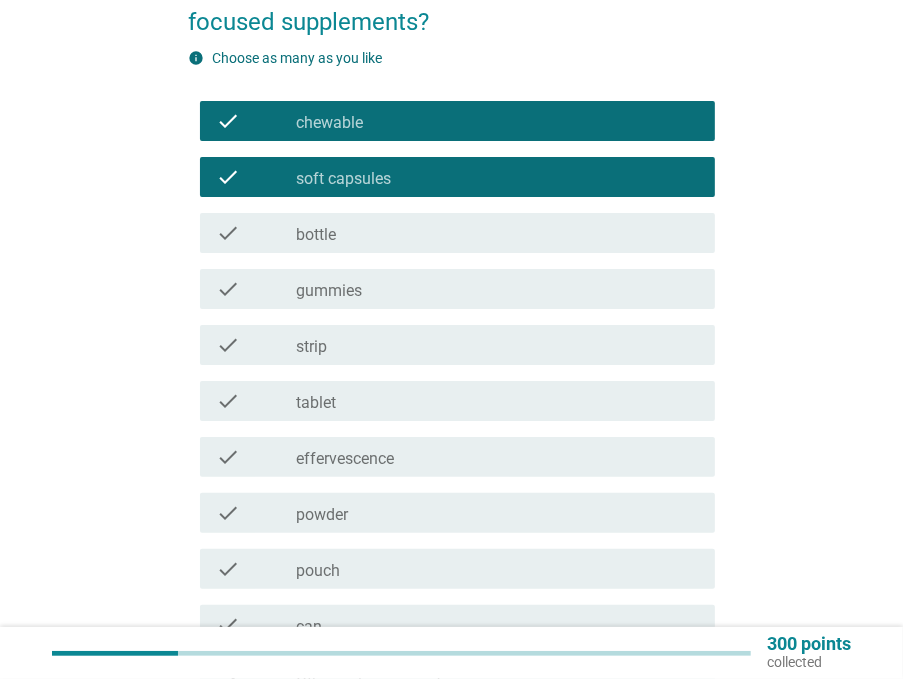 scroll, scrollTop: 200, scrollLeft: 0, axis: vertical 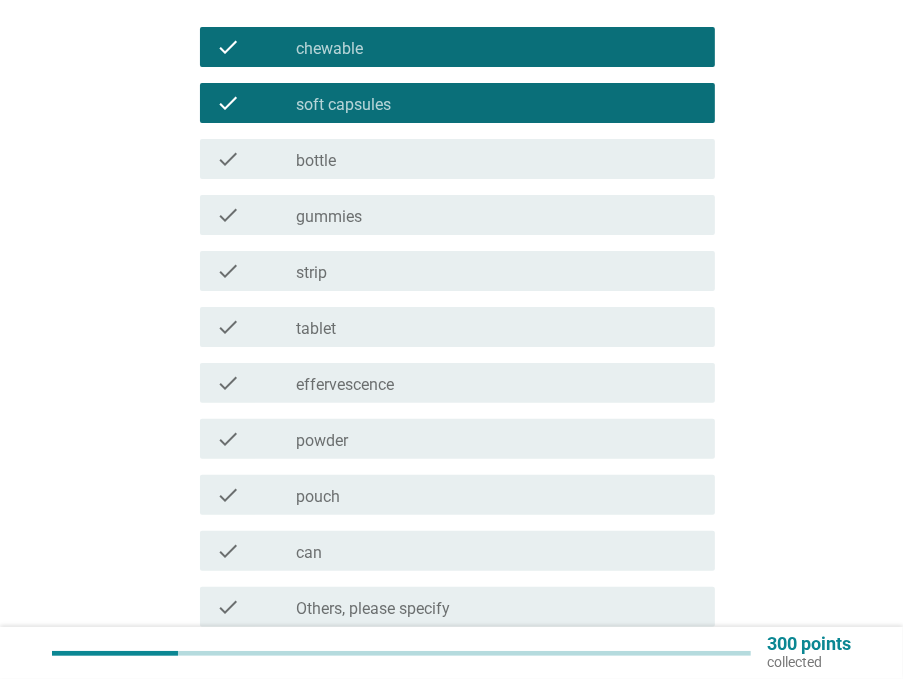 click on "check     check_box_outline_blank tablet" at bounding box center [451, 327] 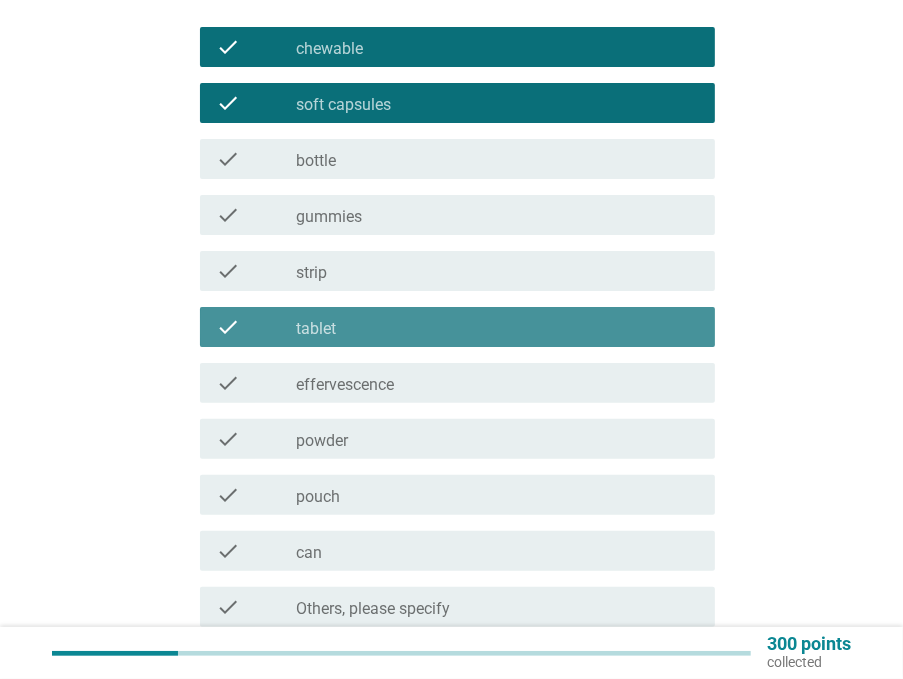 click on "effervescence" at bounding box center (345, 385) 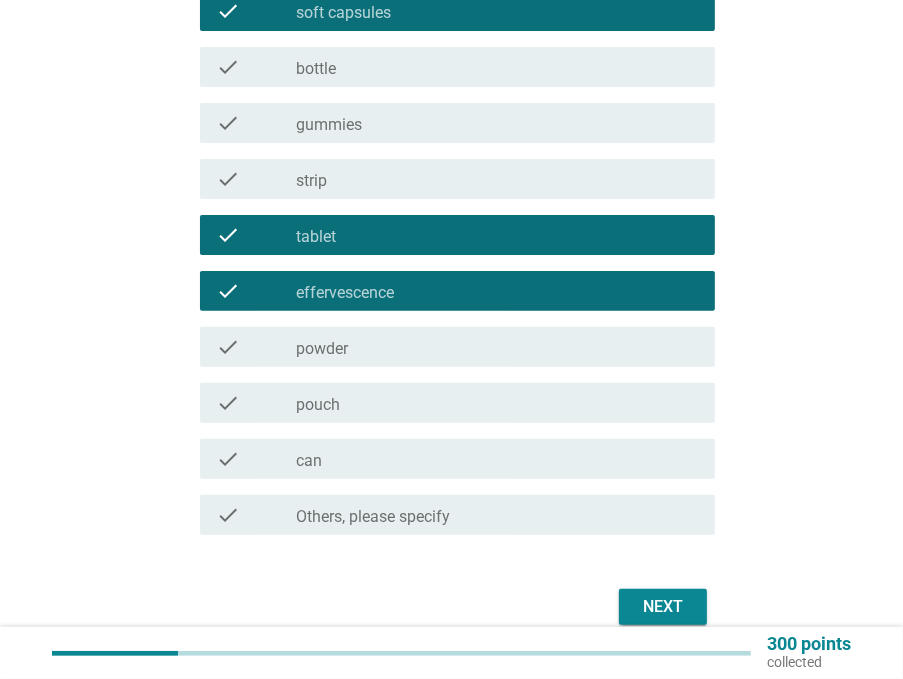 scroll, scrollTop: 300, scrollLeft: 0, axis: vertical 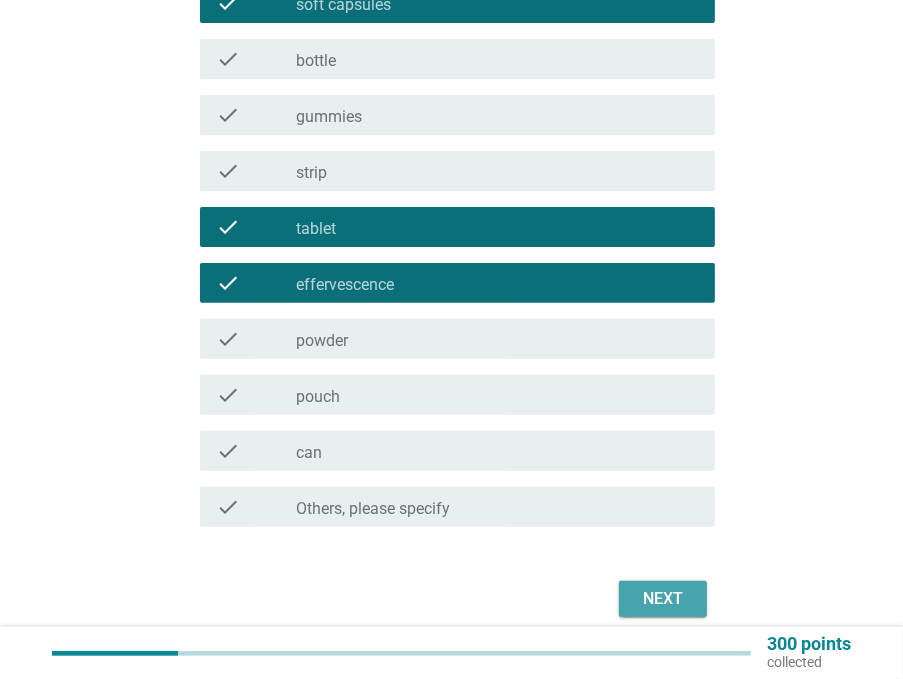 click on "Next" at bounding box center (663, 599) 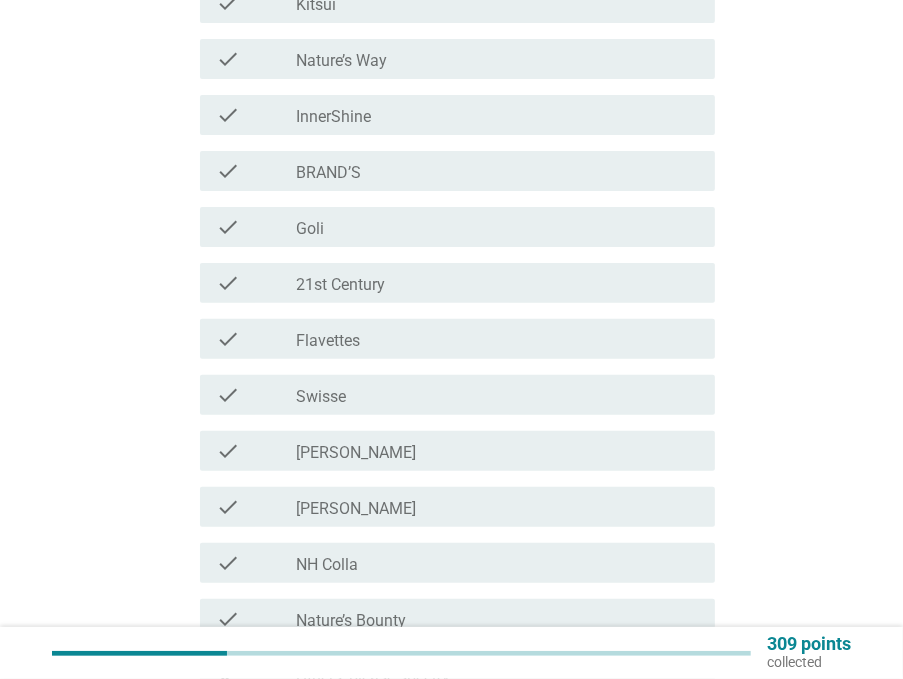 scroll, scrollTop: 0, scrollLeft: 0, axis: both 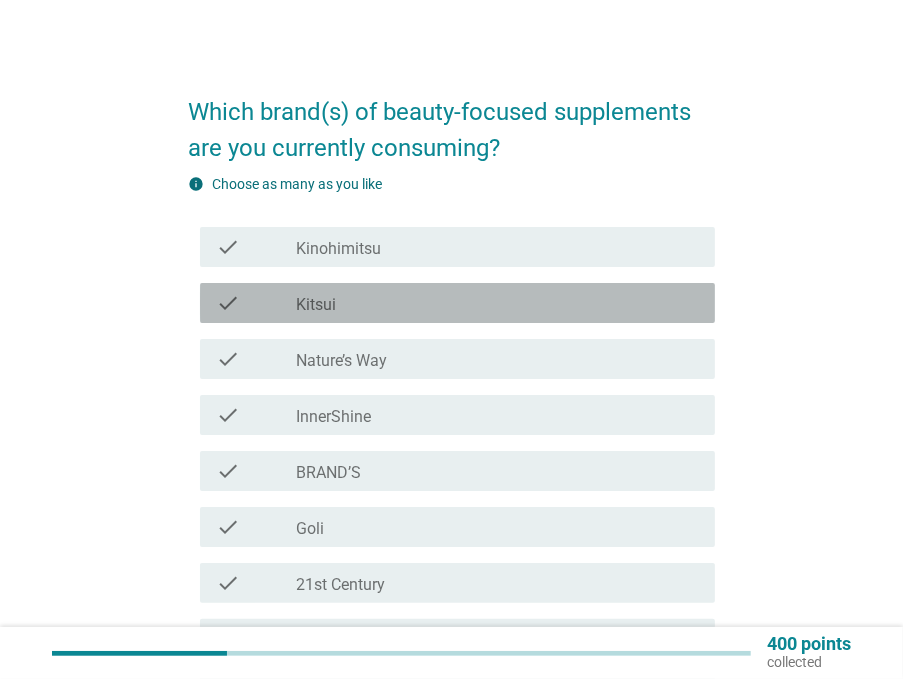 click on "check_box_outline_blank Kitsui" at bounding box center [497, 303] 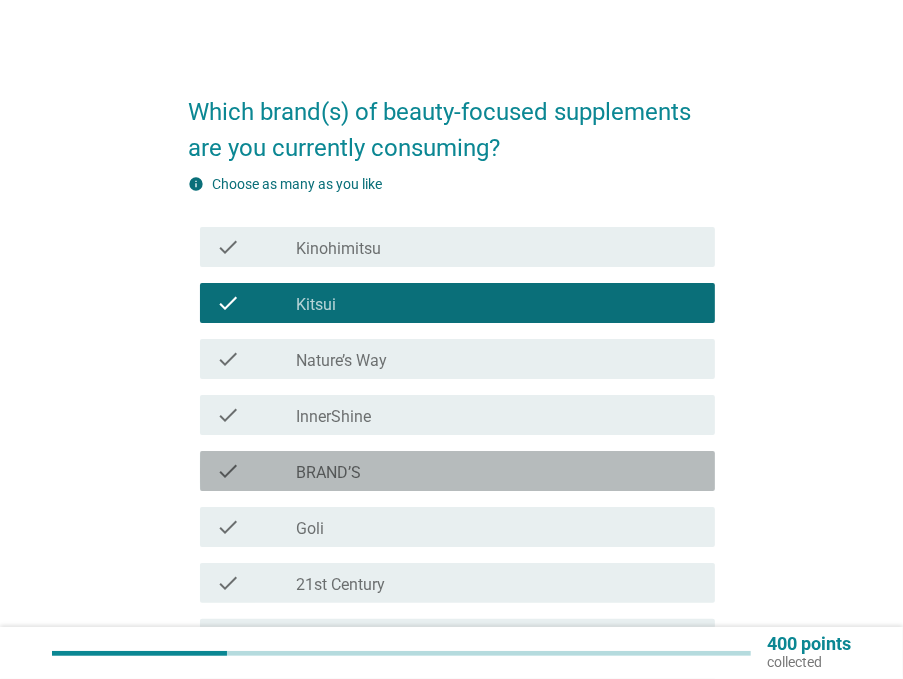 click on "check_box_outline_blank BRAND’S" at bounding box center [497, 471] 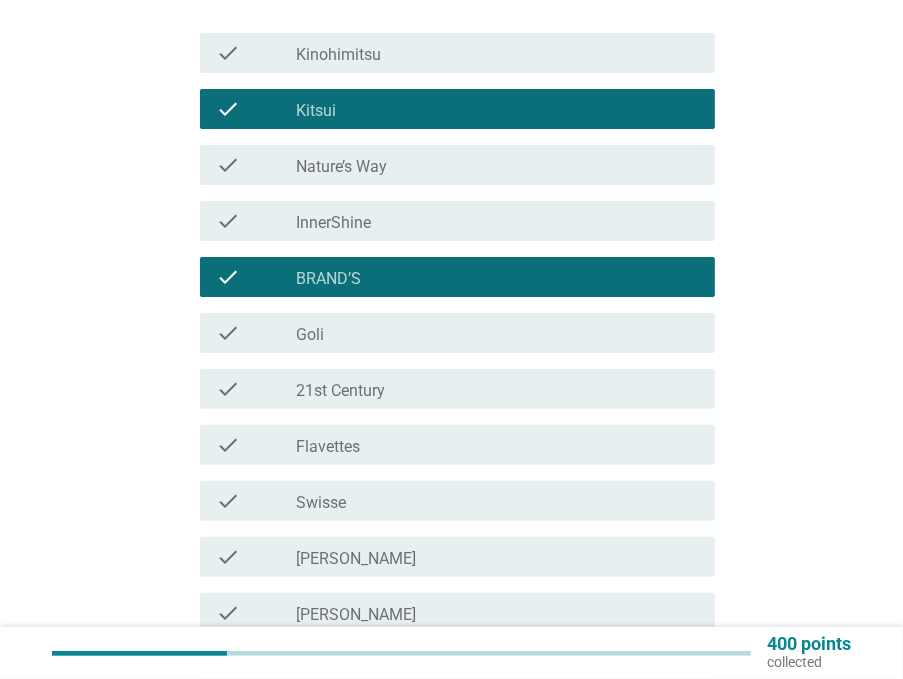 scroll, scrollTop: 200, scrollLeft: 0, axis: vertical 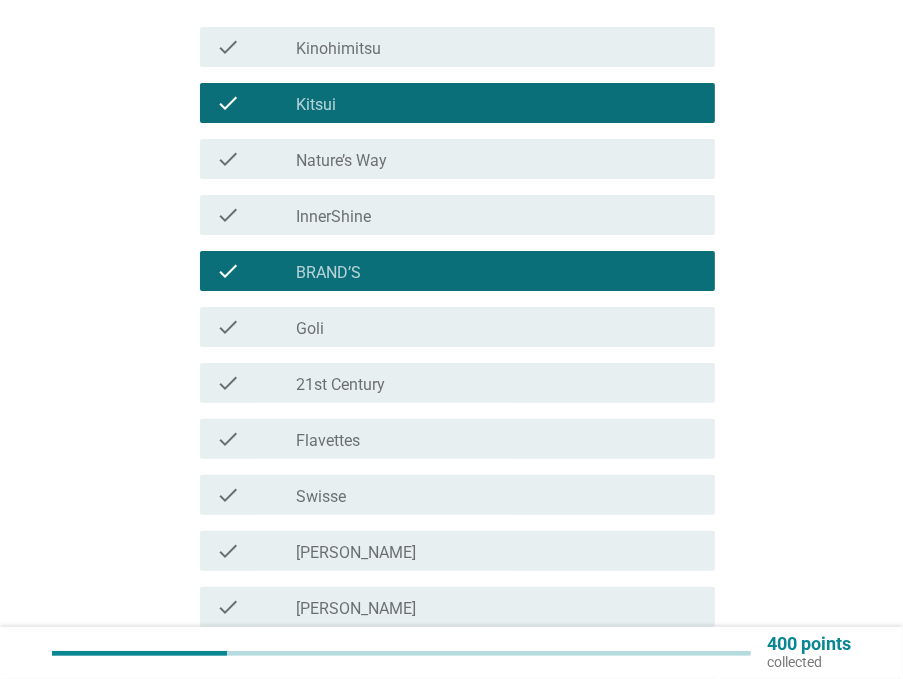 click on "check     check_box_outline_blank 21st Century" at bounding box center (457, 383) 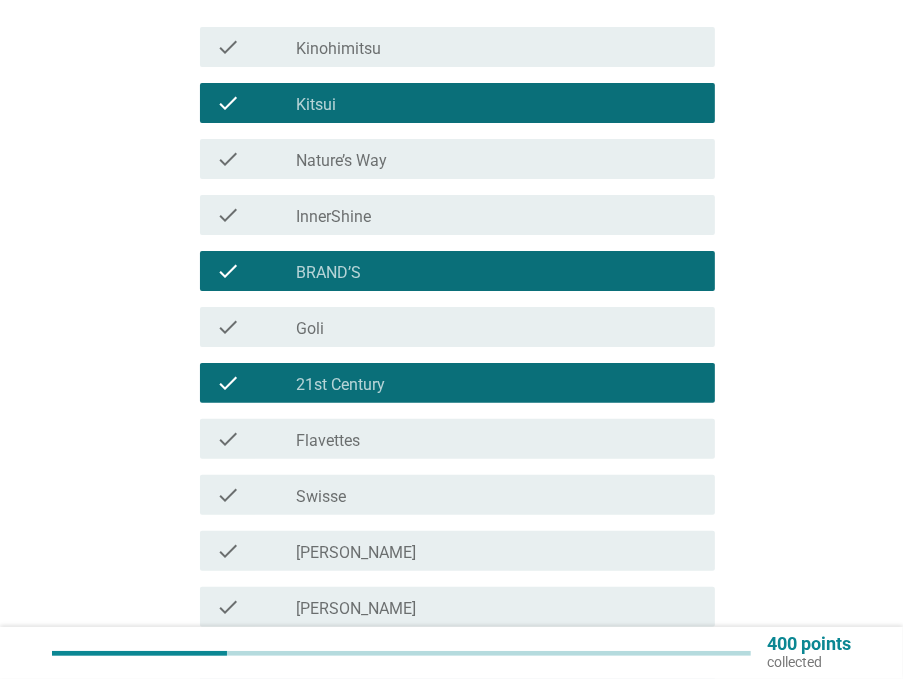 click on "check_box_outline_blank Flavettes" at bounding box center (497, 439) 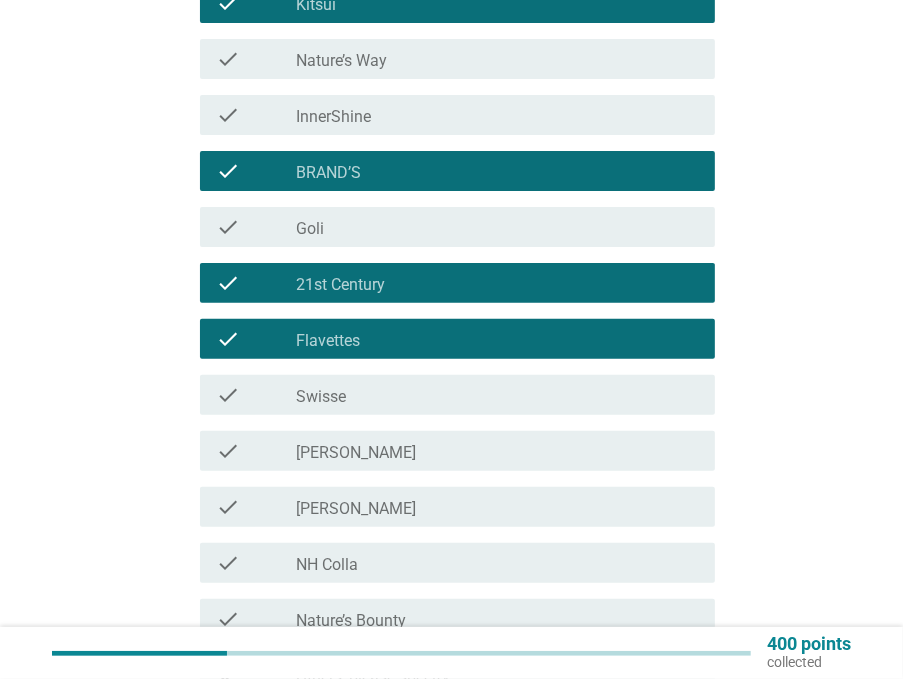 click on "check_box_outline_blank Blackmores" at bounding box center (497, 451) 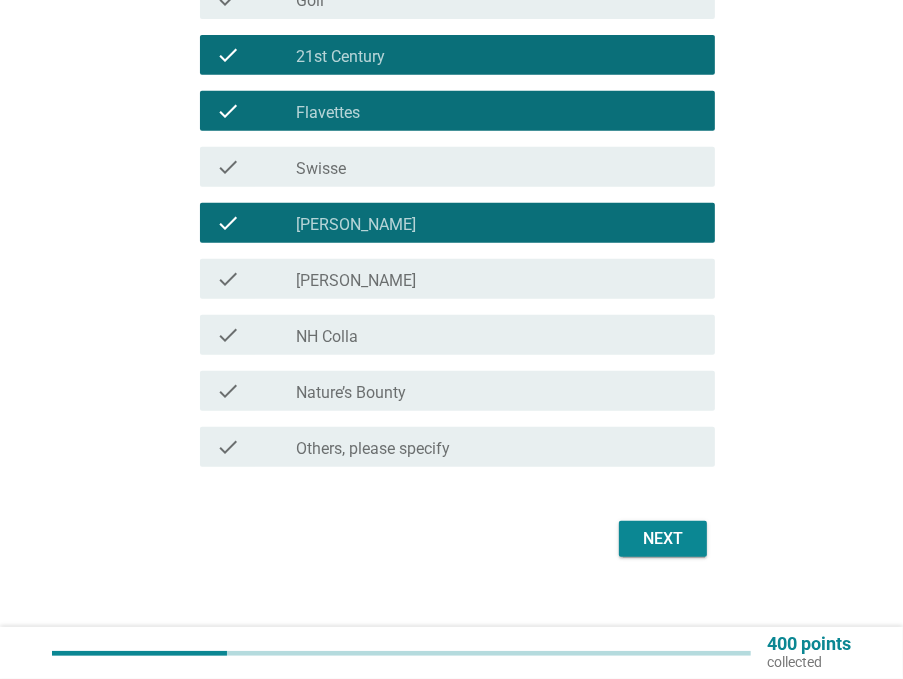 scroll, scrollTop: 537, scrollLeft: 0, axis: vertical 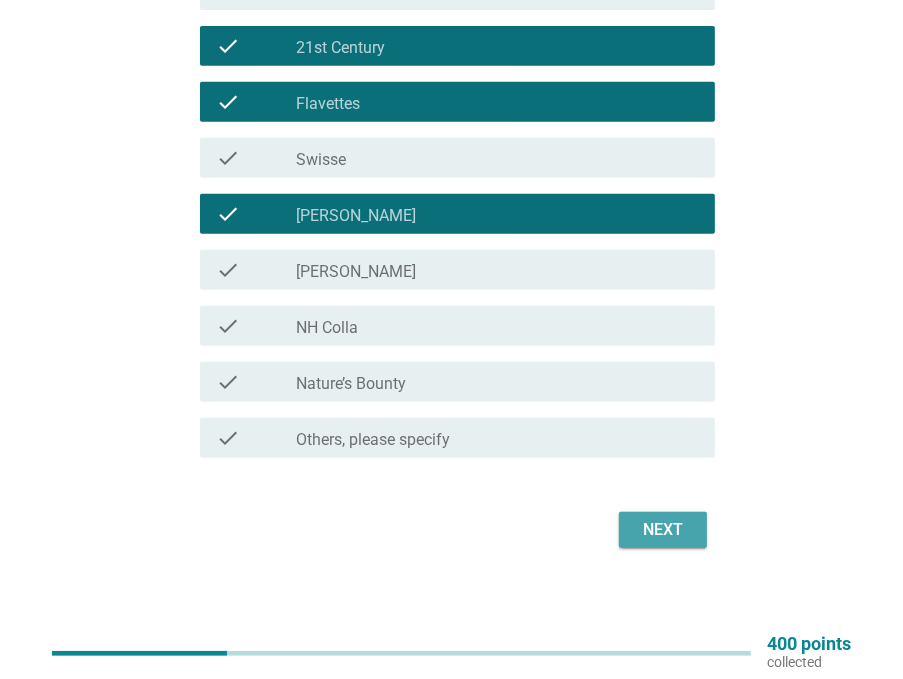 click on "Next" at bounding box center [663, 530] 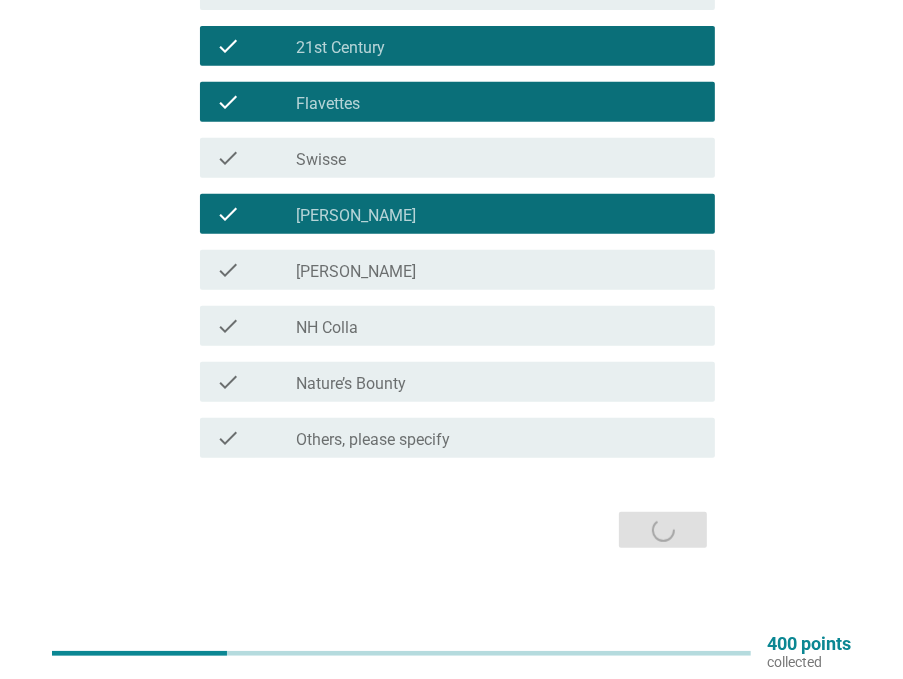 scroll, scrollTop: 0, scrollLeft: 0, axis: both 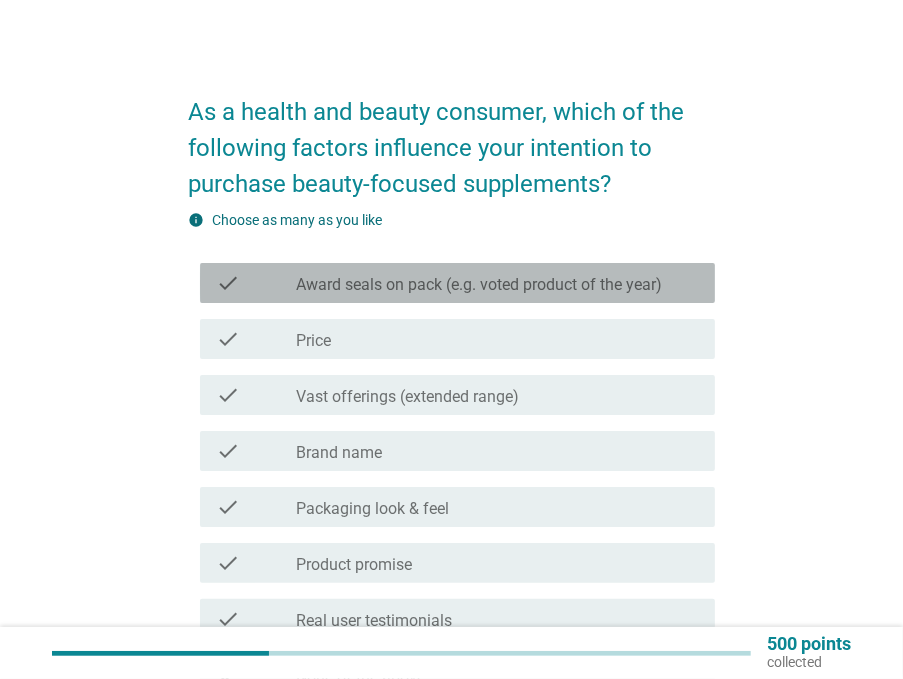 click on "check     check_box_outline_blank Award seals on pack (e.g. voted product of the year)" at bounding box center (457, 283) 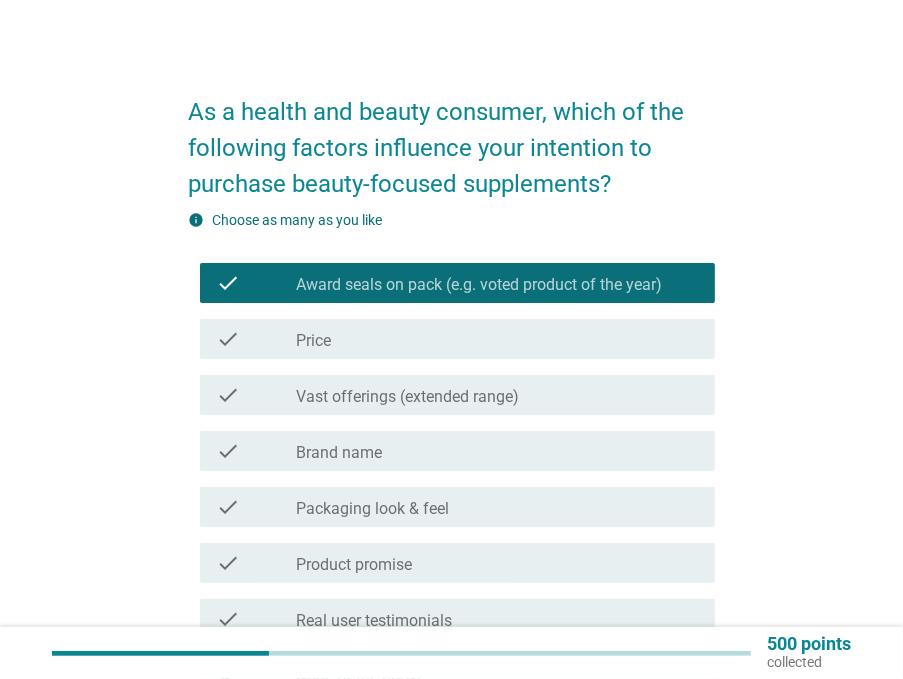click on "check_box_outline_blank Price" at bounding box center [497, 339] 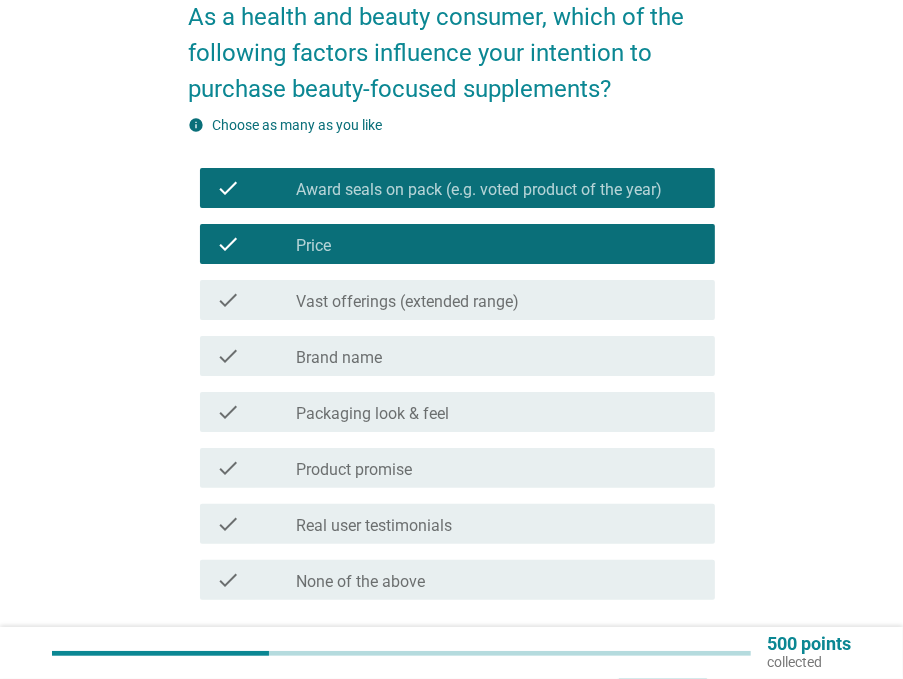 scroll, scrollTop: 100, scrollLeft: 0, axis: vertical 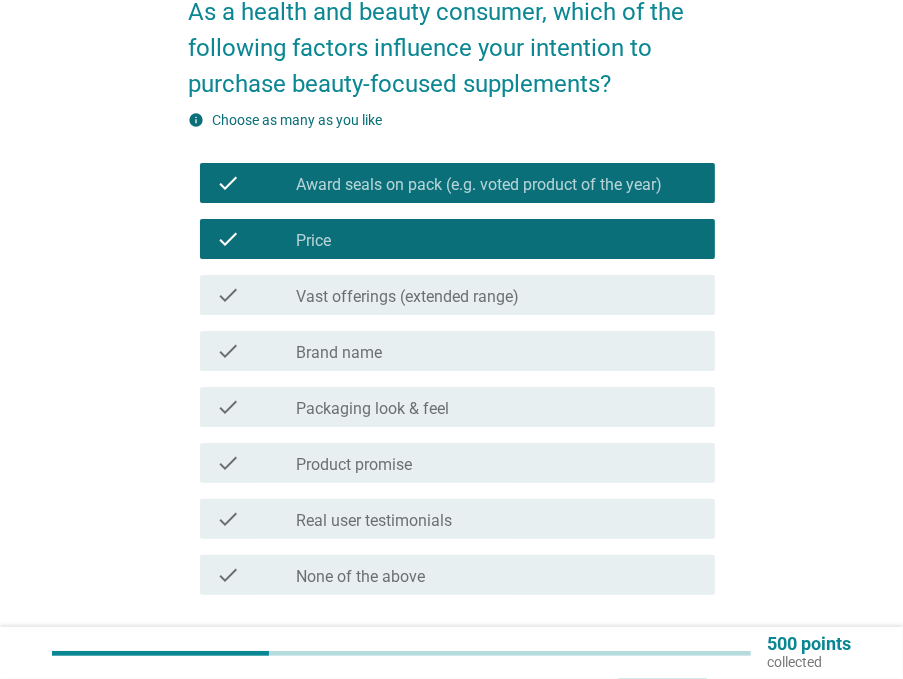 click on "check_box_outline_blank Brand name" at bounding box center (497, 351) 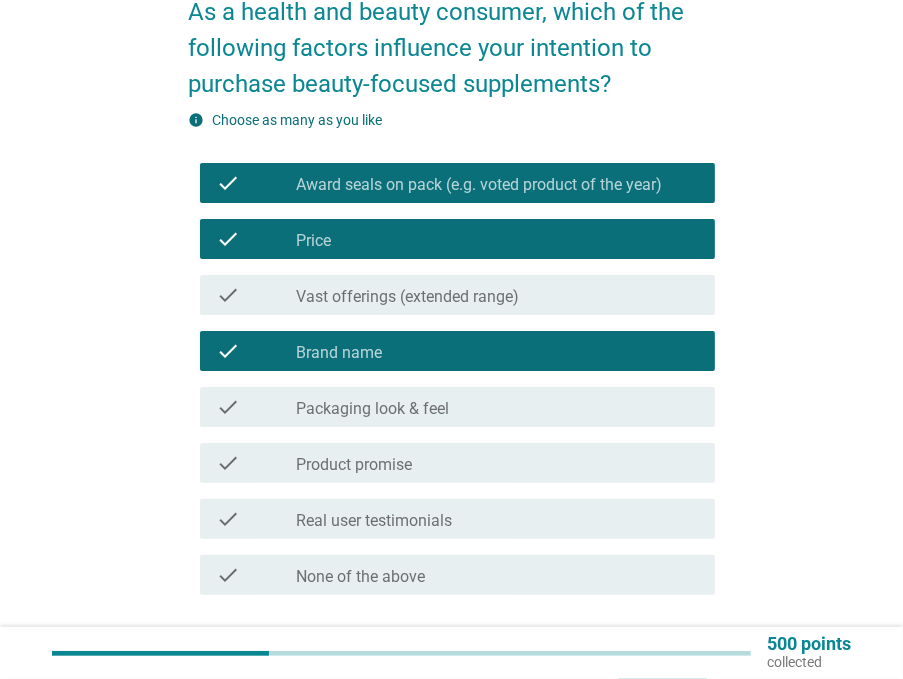 click on "check_box_outline_blank Packaging look & feel" at bounding box center (497, 407) 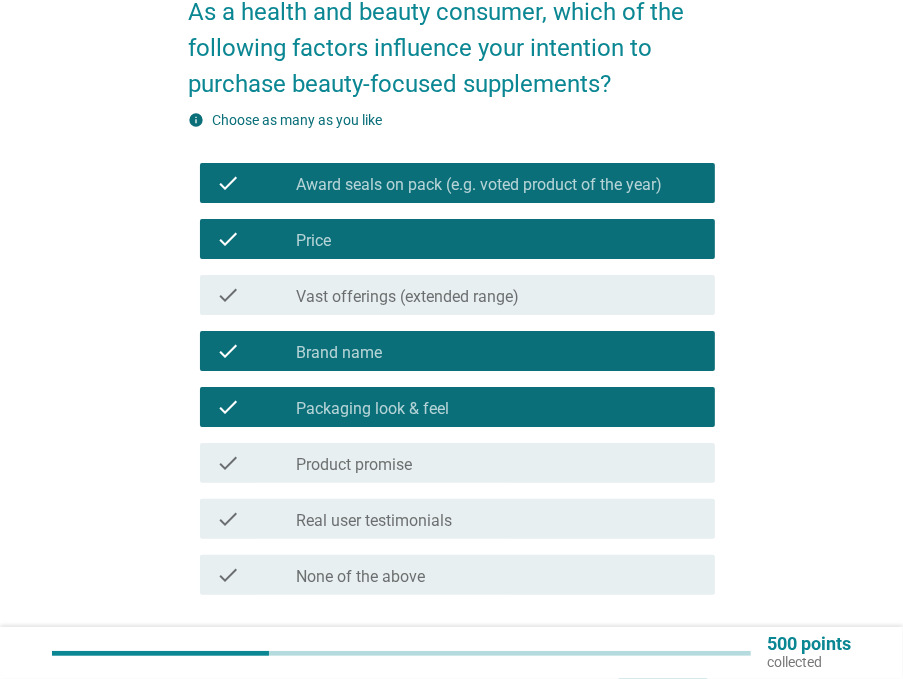 click on "check_box_outline_blank Product promise" at bounding box center (497, 463) 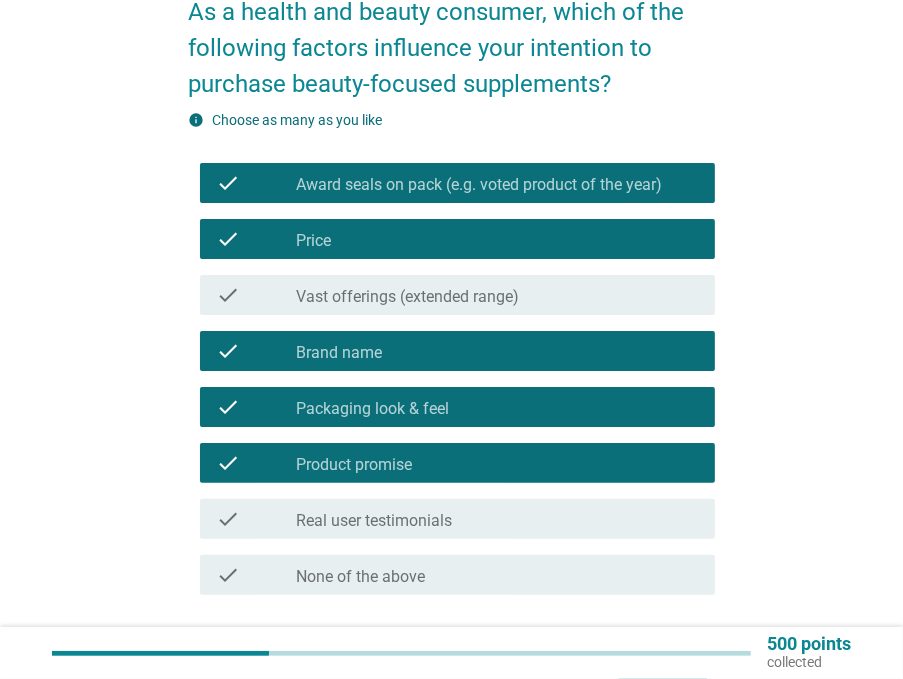 click on "check_box_outline_blank Real user testimonials" at bounding box center (497, 519) 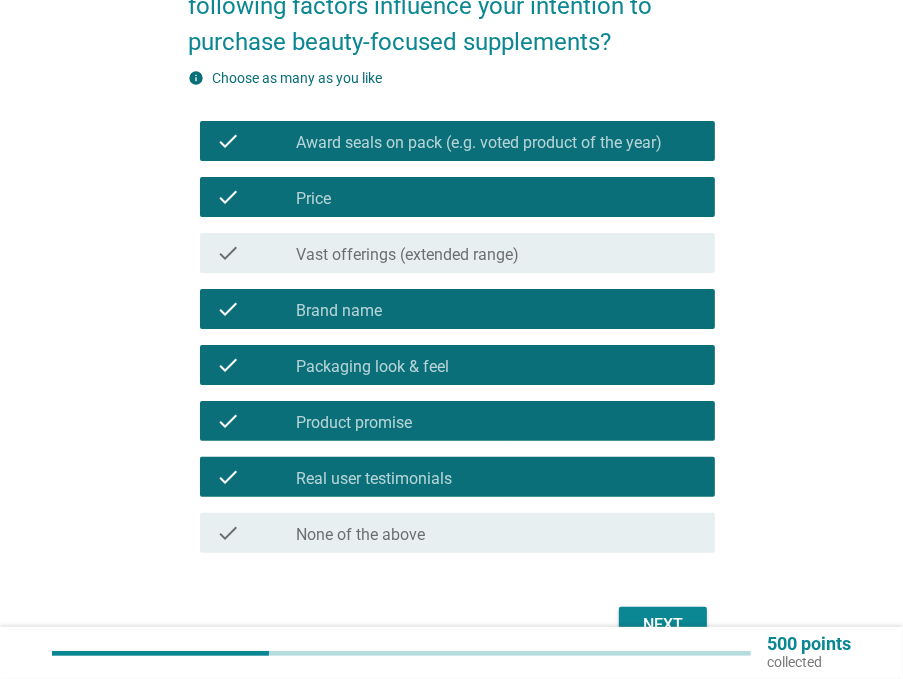 scroll, scrollTop: 237, scrollLeft: 0, axis: vertical 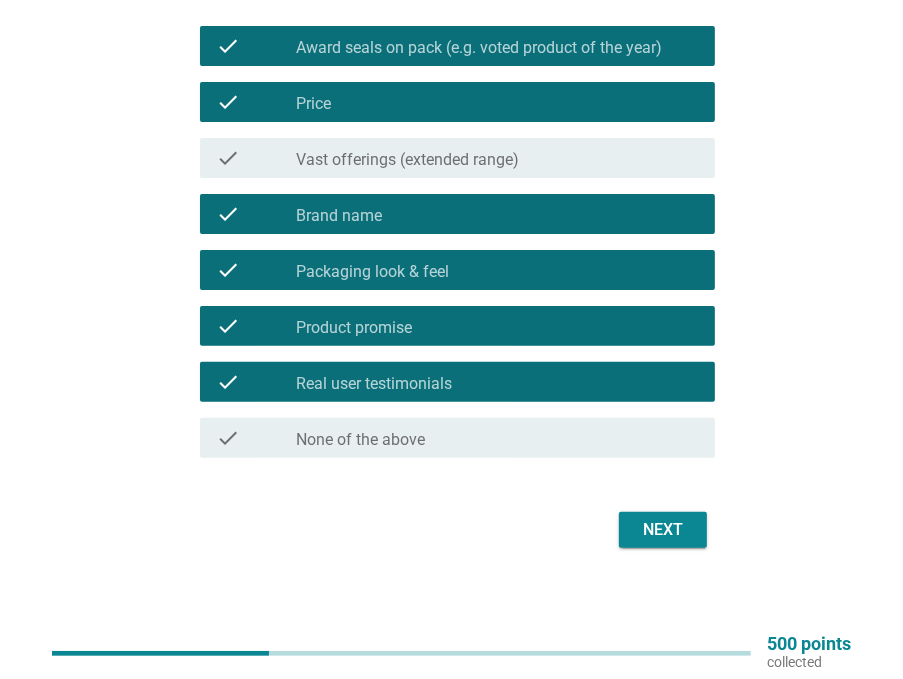 drag, startPoint x: 651, startPoint y: 503, endPoint x: 650, endPoint y: 524, distance: 21.023796 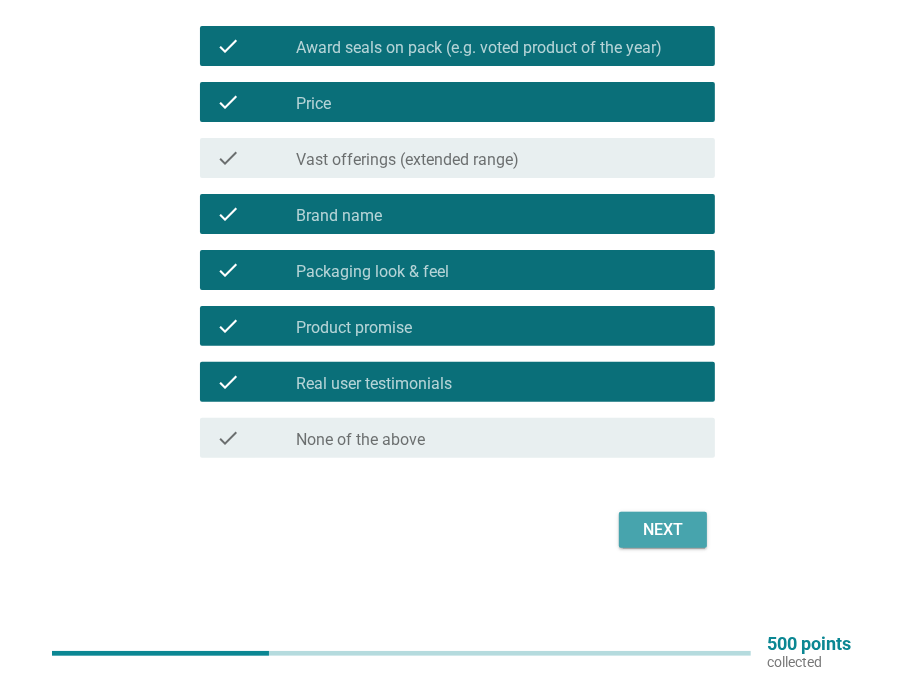 click on "Next" at bounding box center [663, 530] 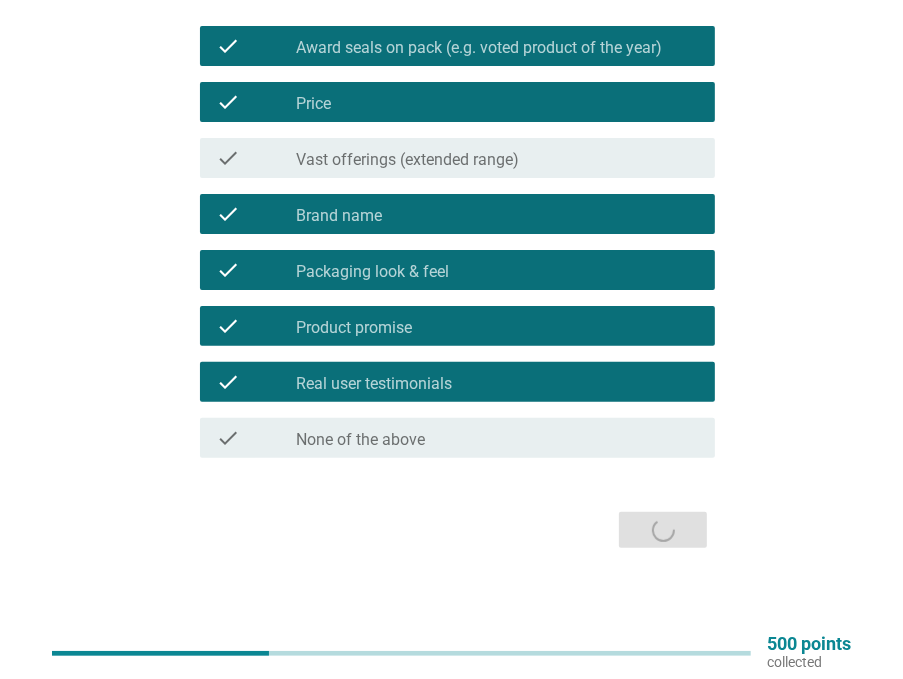 scroll, scrollTop: 0, scrollLeft: 0, axis: both 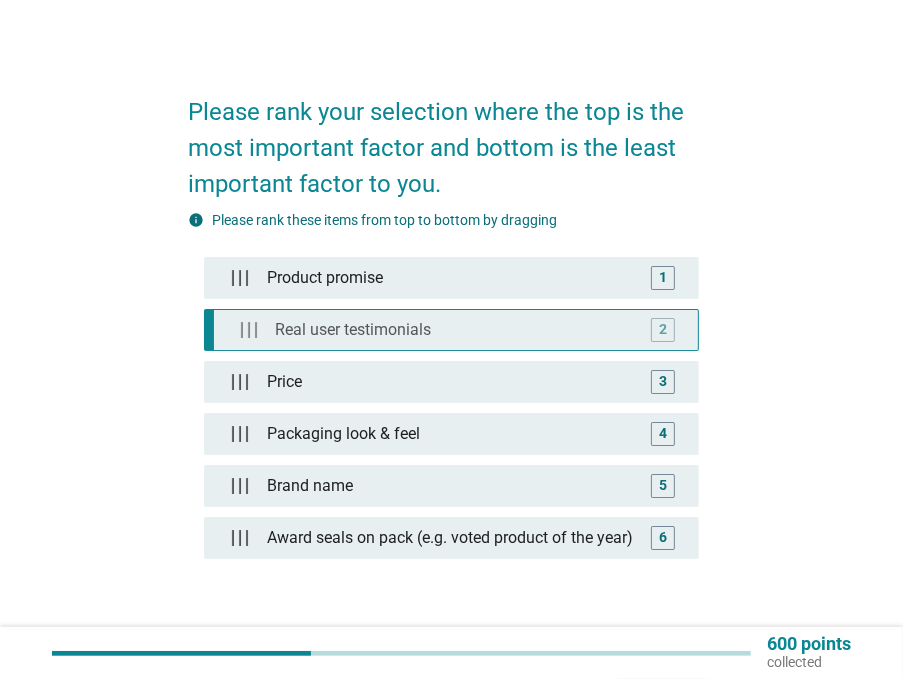 type 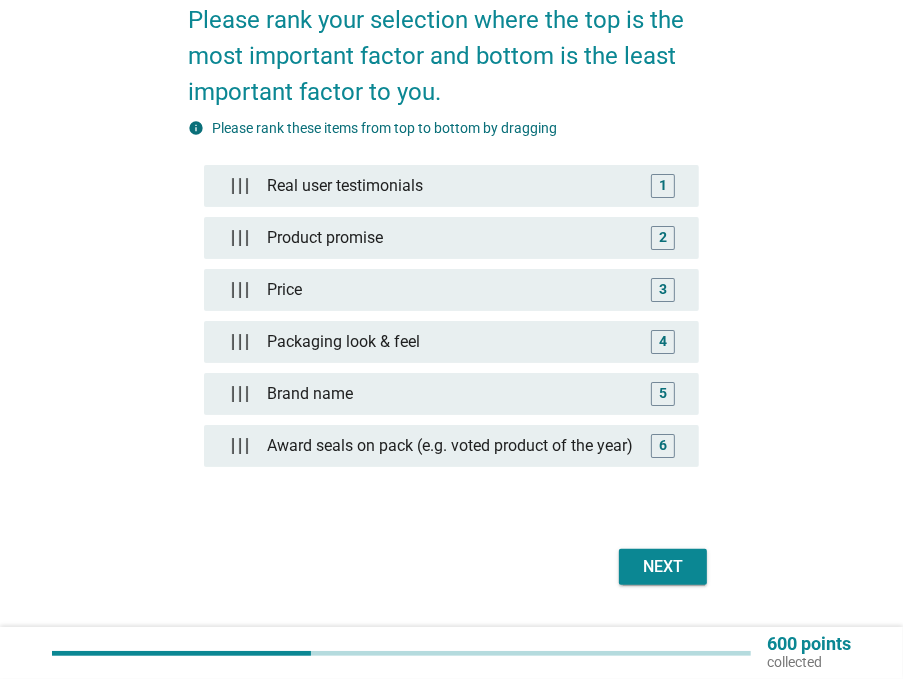 scroll, scrollTop: 100, scrollLeft: 0, axis: vertical 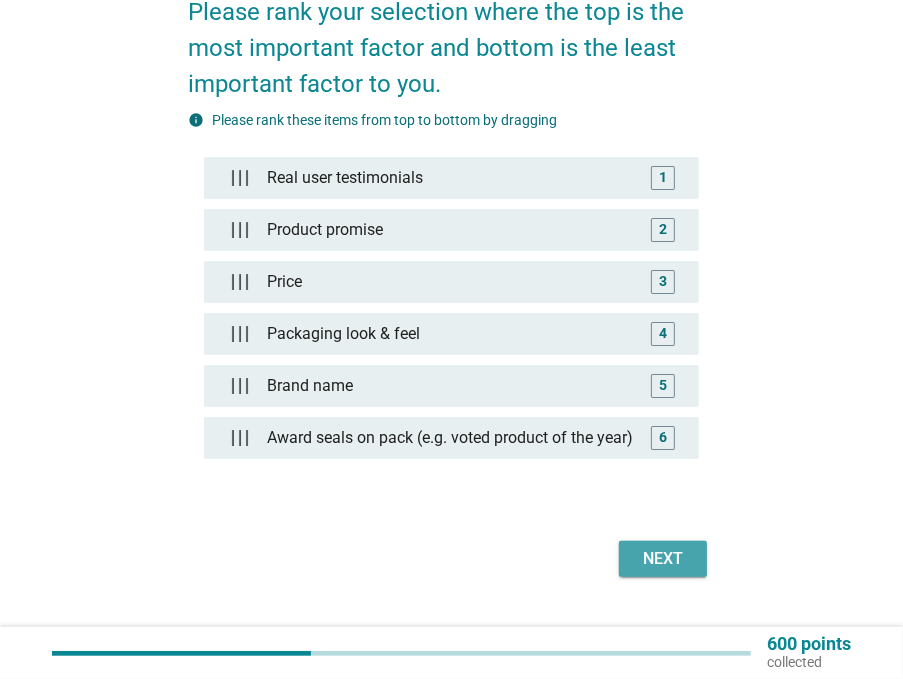 click on "Next" at bounding box center [663, 559] 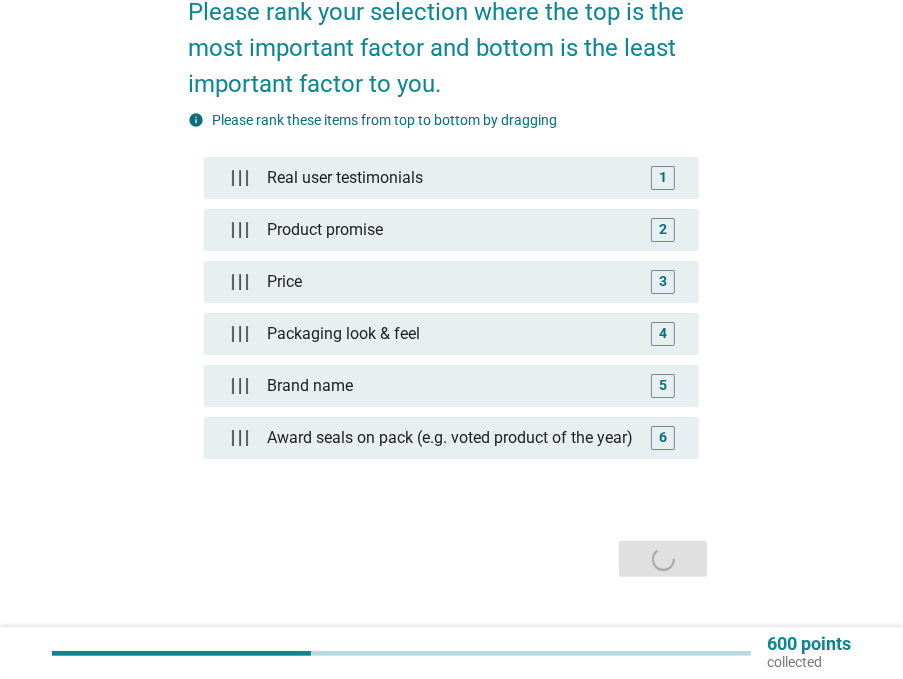 scroll, scrollTop: 0, scrollLeft: 0, axis: both 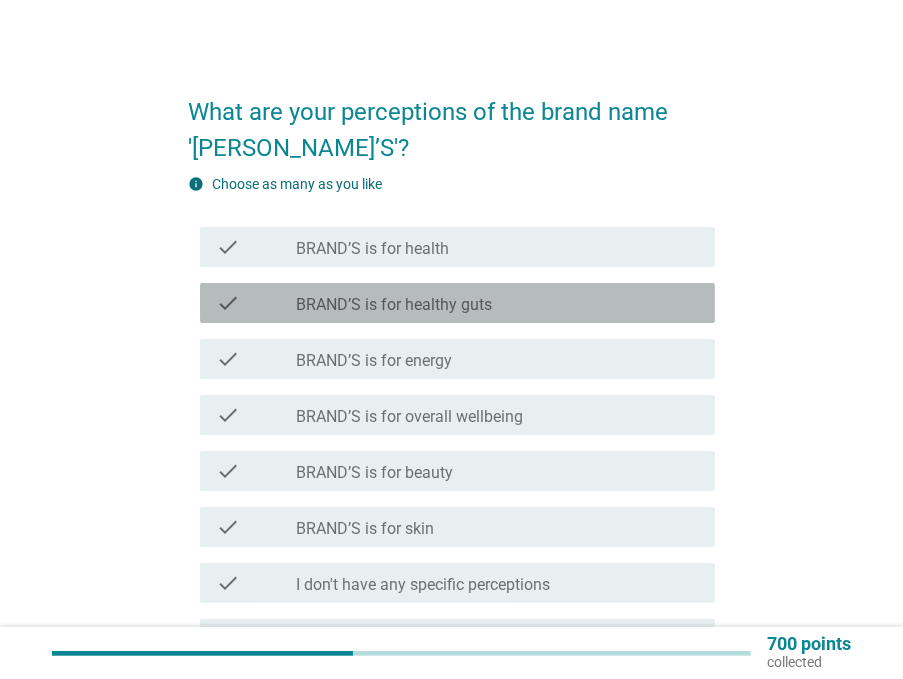 click on "check_box_outline_blank BRAND’S is for healthy guts" at bounding box center [497, 303] 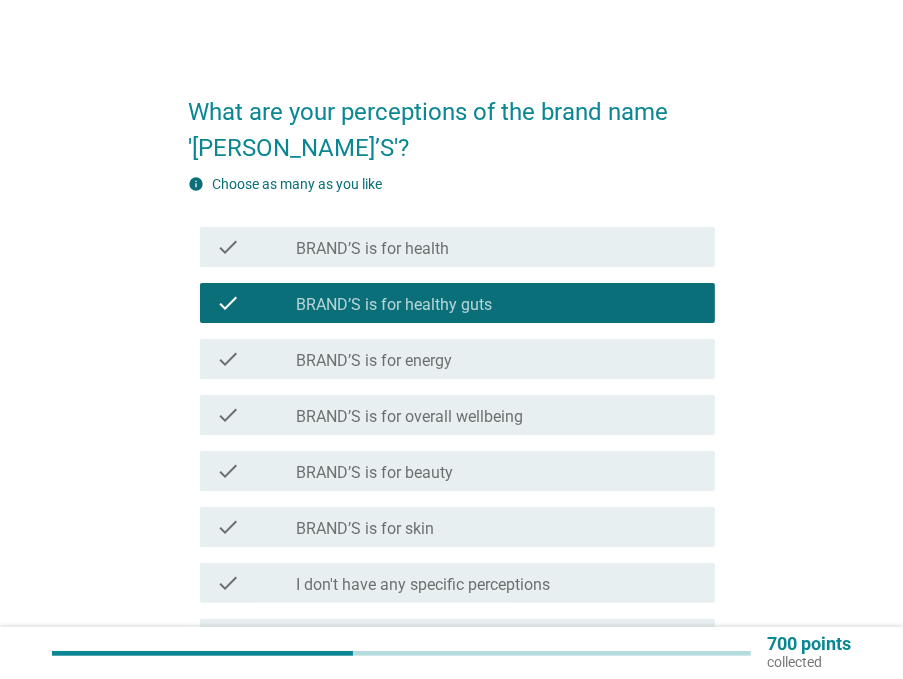 click on "check     check_box_outline_blank BRAND’S is for health" at bounding box center (457, 247) 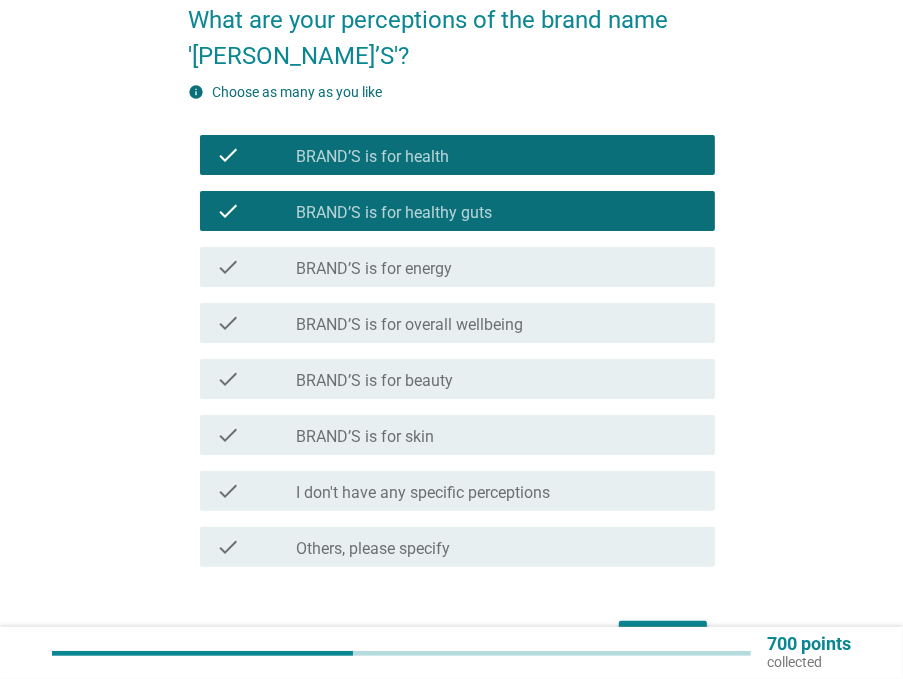 scroll, scrollTop: 100, scrollLeft: 0, axis: vertical 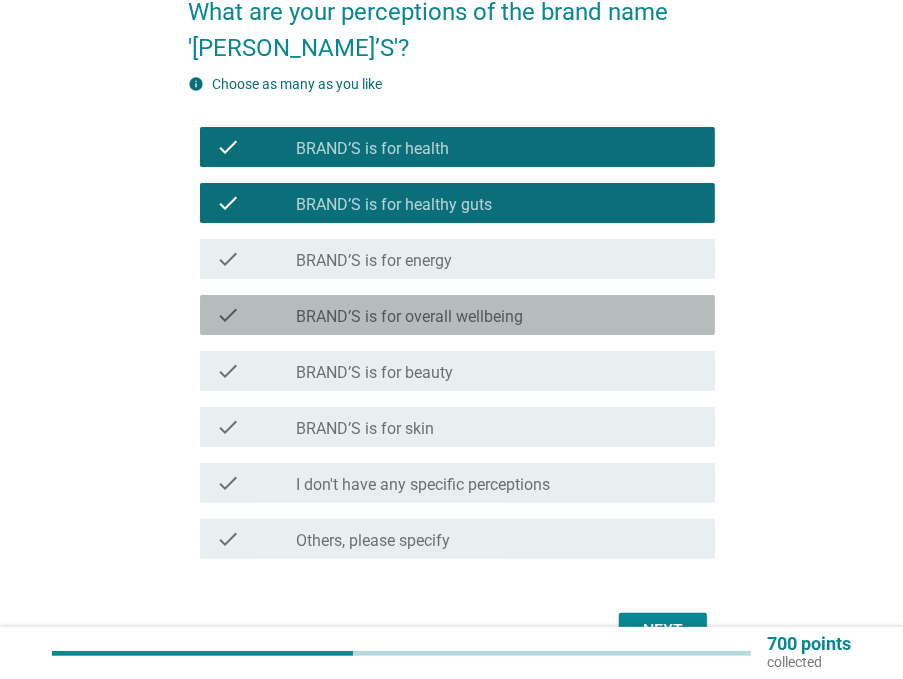 click on "check_box_outline_blank BRAND’S is for overall wellbeing" at bounding box center (497, 315) 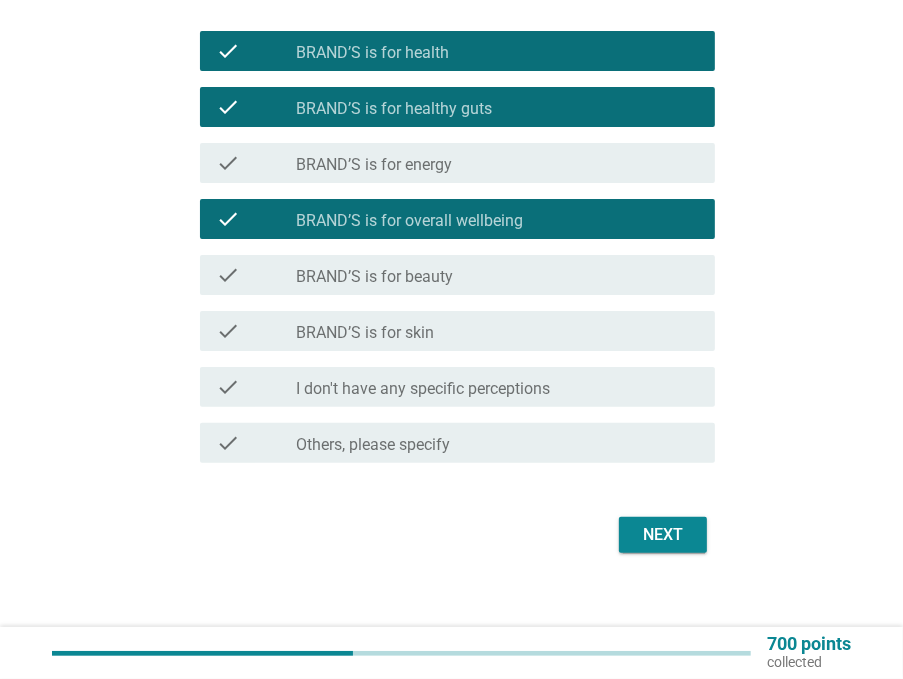 scroll, scrollTop: 200, scrollLeft: 0, axis: vertical 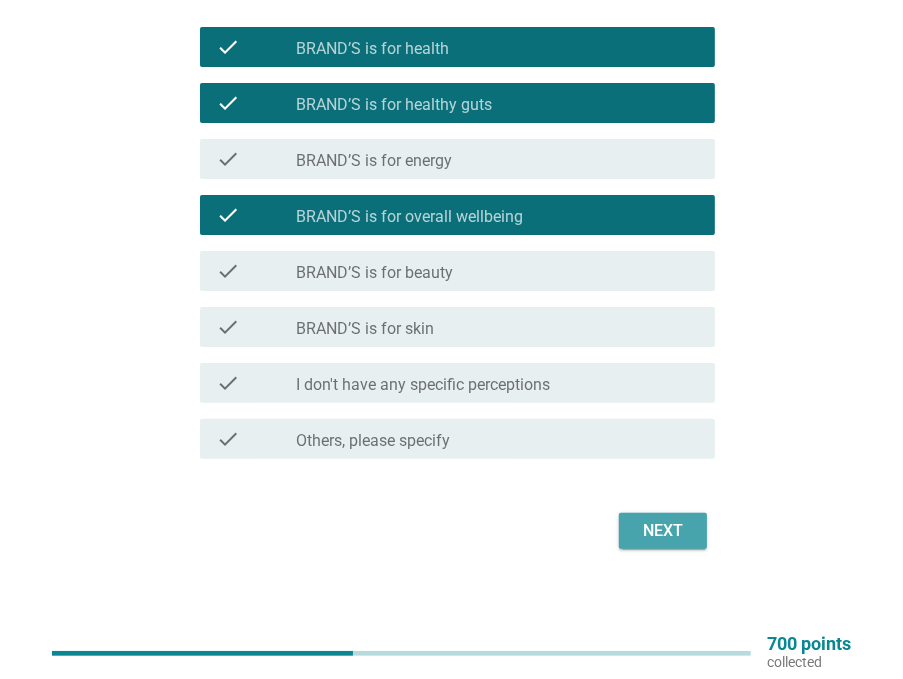 click on "Next" at bounding box center (663, 531) 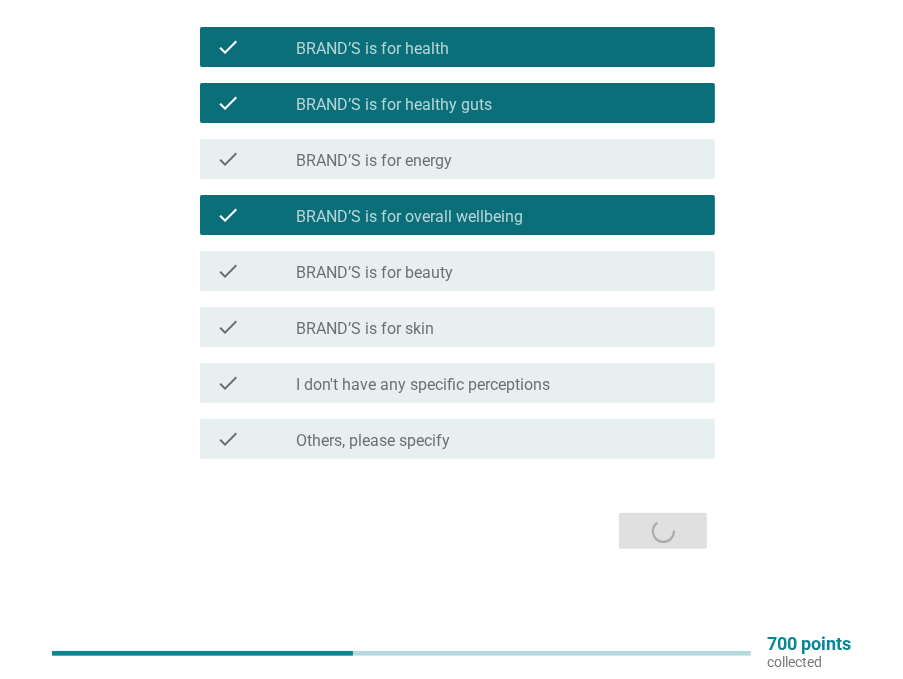 scroll, scrollTop: 0, scrollLeft: 0, axis: both 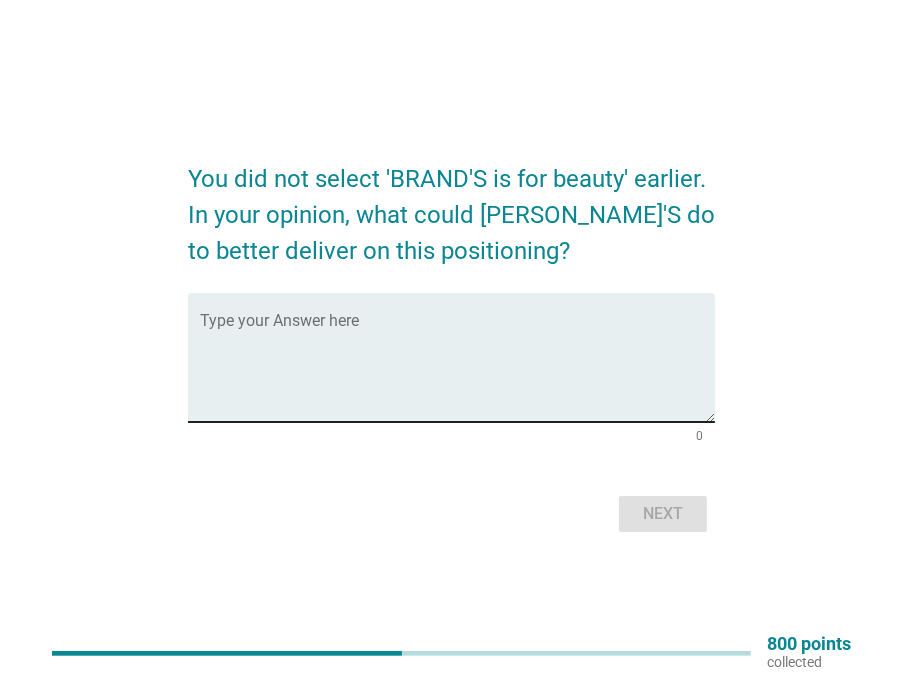 click at bounding box center [457, 369] 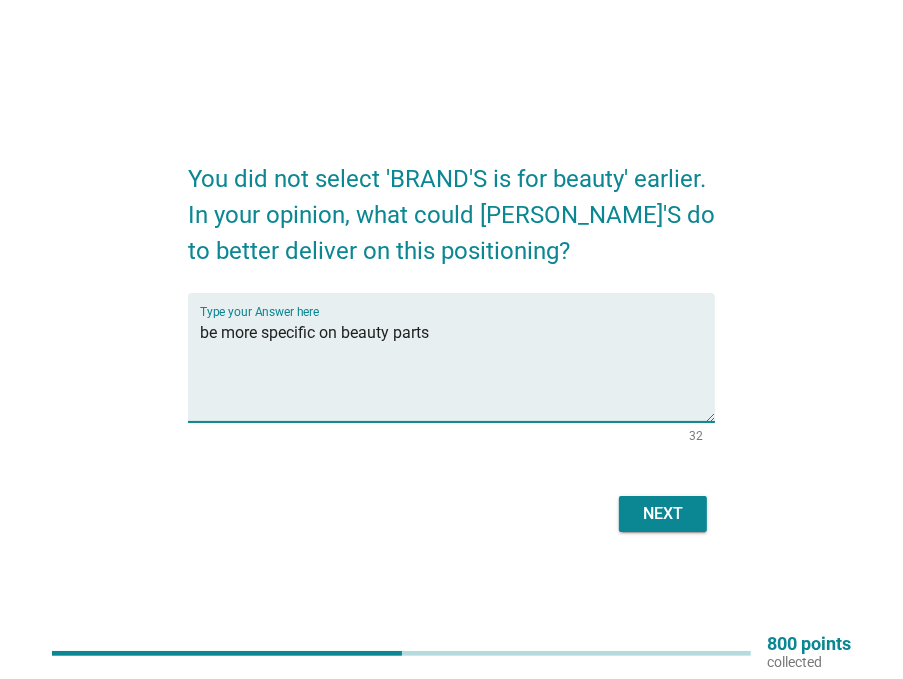 type on "be more specific on beauty parts" 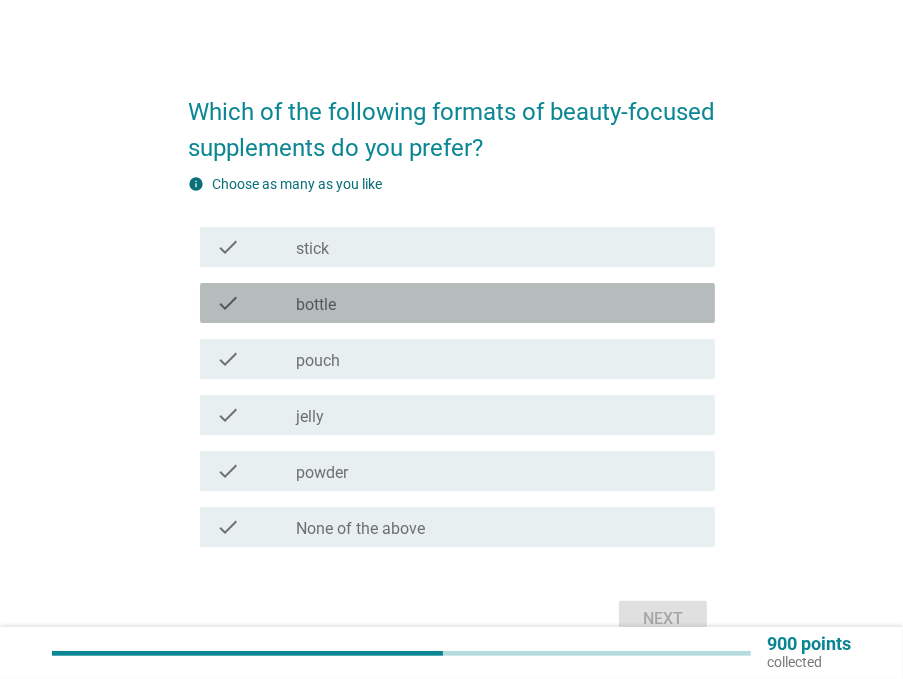 click on "check_box_outline_blank bottle" at bounding box center (497, 303) 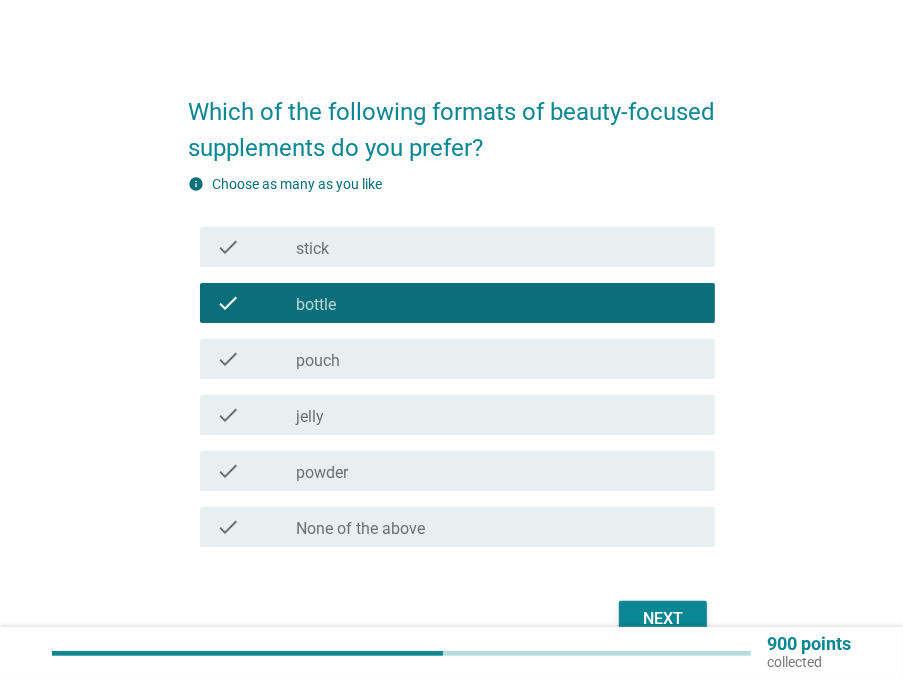 drag, startPoint x: 370, startPoint y: 357, endPoint x: 357, endPoint y: 377, distance: 23.853722 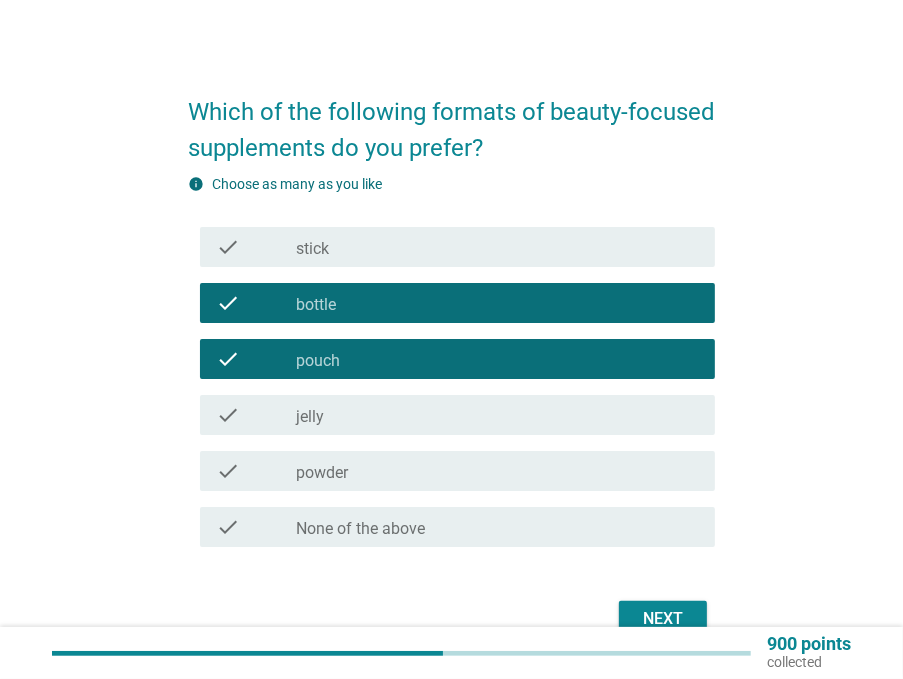 click on "check_box_outline_blank jelly" at bounding box center (497, 415) 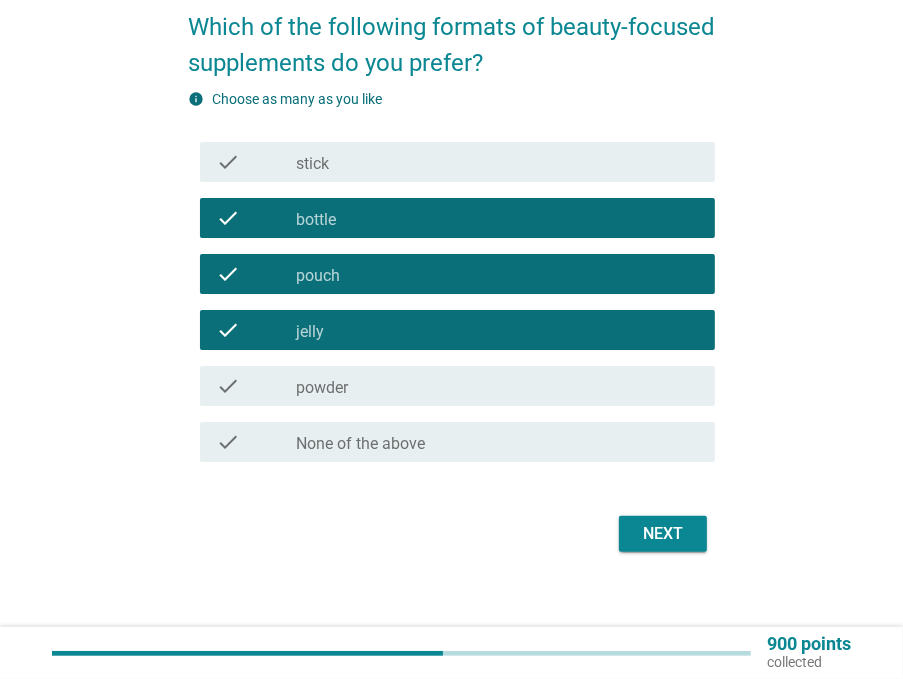 scroll, scrollTop: 89, scrollLeft: 0, axis: vertical 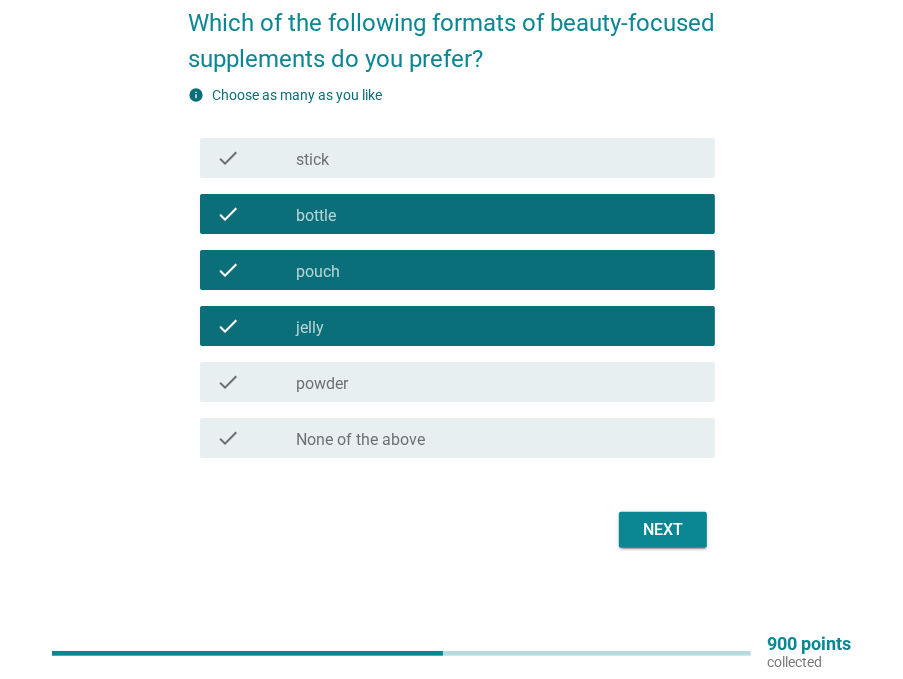 drag, startPoint x: 679, startPoint y: 561, endPoint x: 682, endPoint y: 543, distance: 18.248287 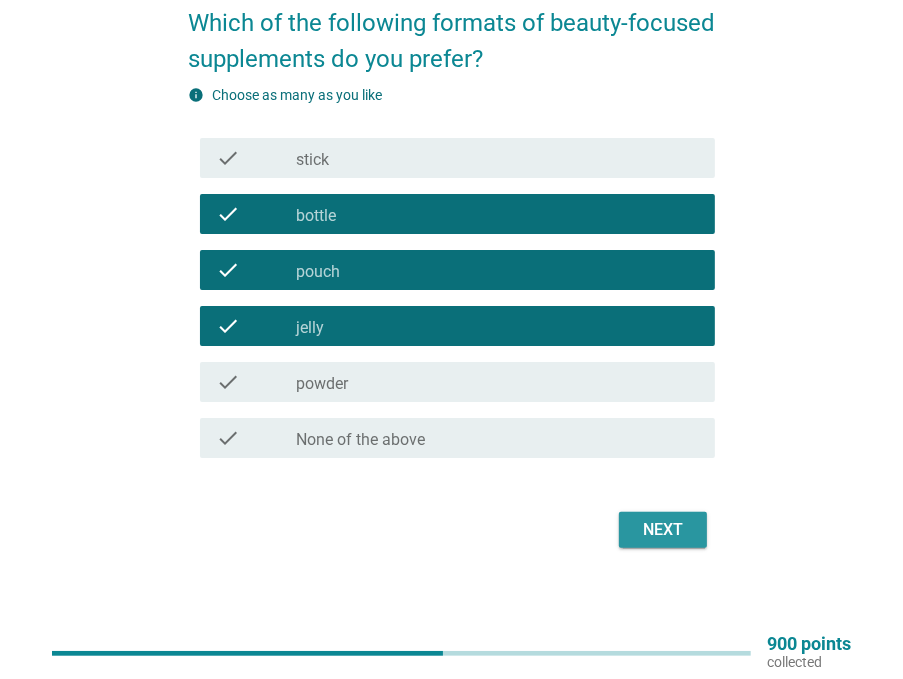 click on "Next" at bounding box center (663, 530) 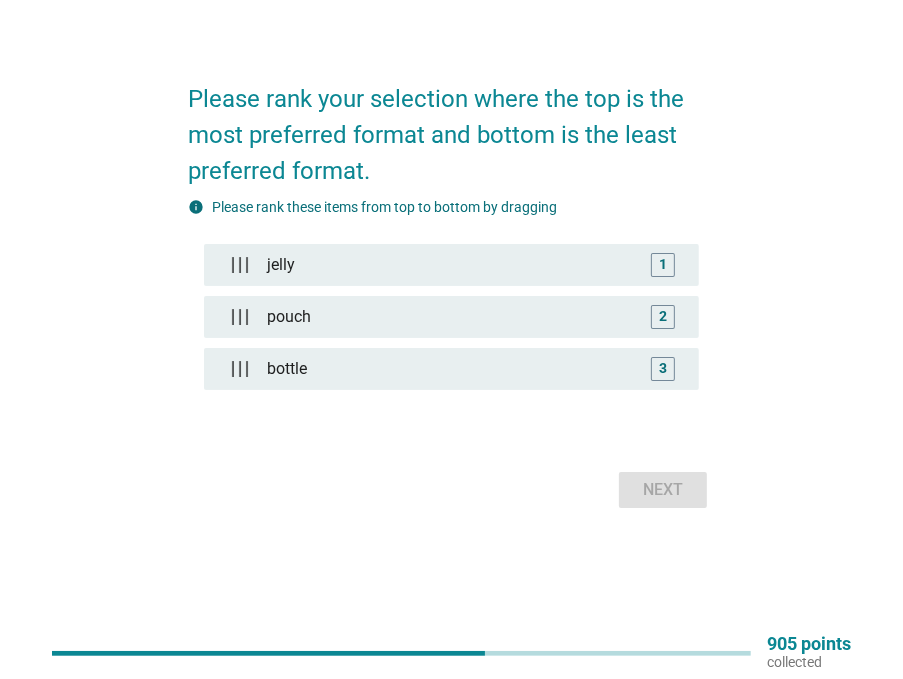 scroll, scrollTop: 0, scrollLeft: 0, axis: both 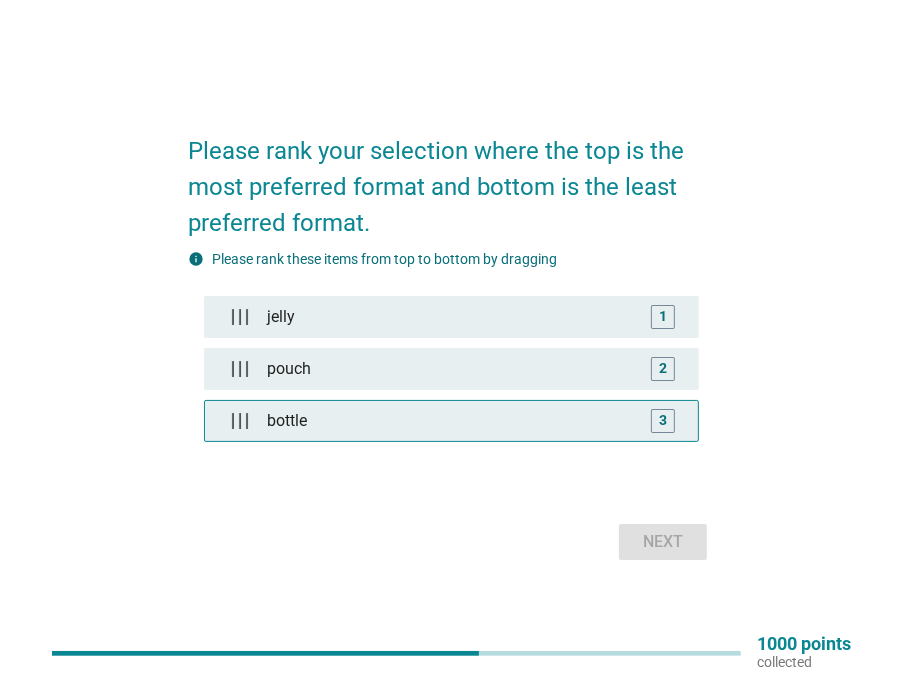 type 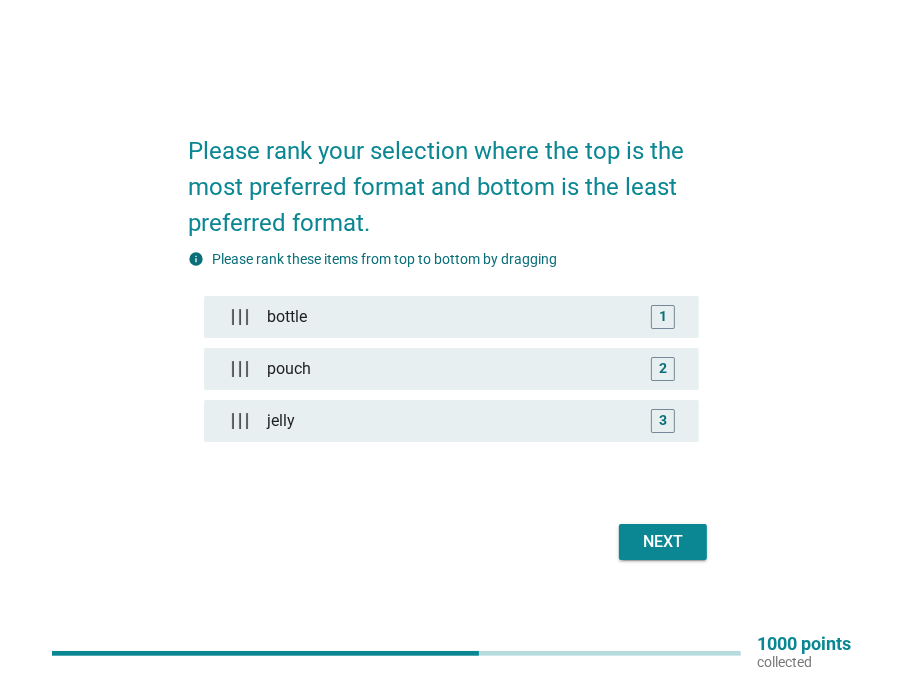 click on "Next" at bounding box center [451, 542] 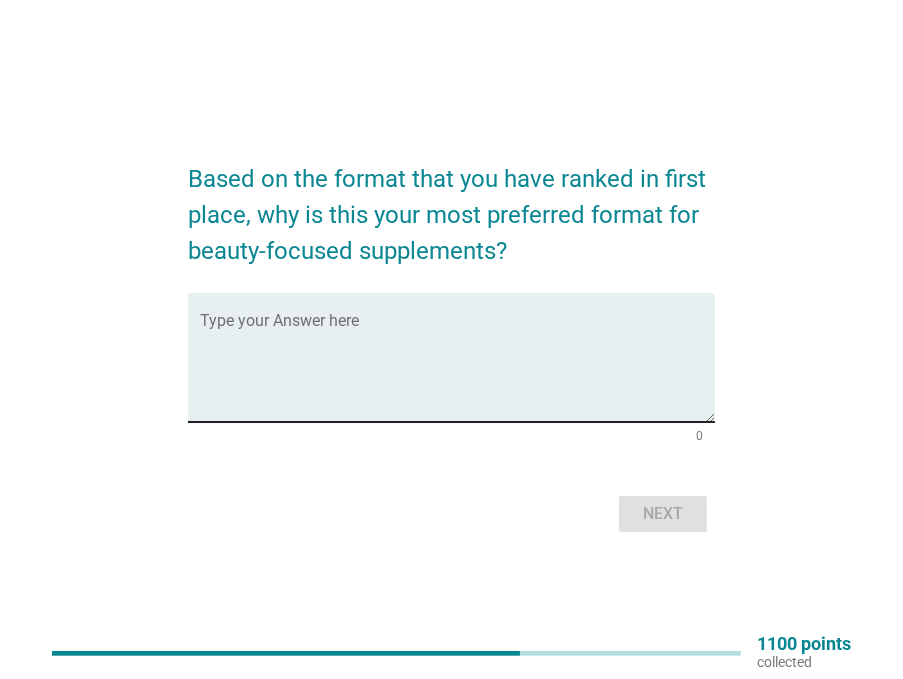 click at bounding box center [457, 369] 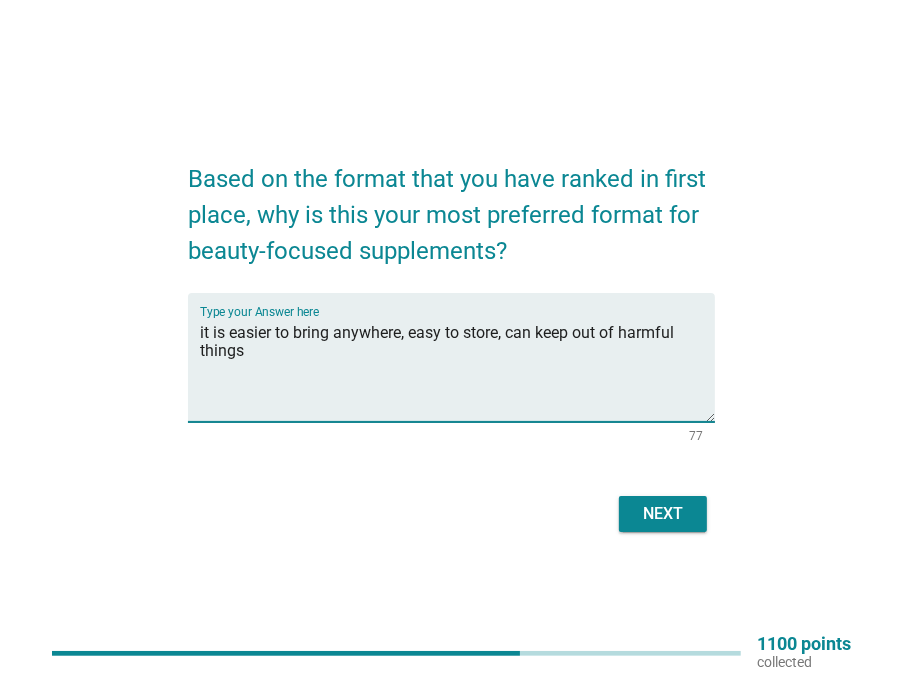 type on "it is easier to bring anywhere, easy to store, can keep out of harmful things" 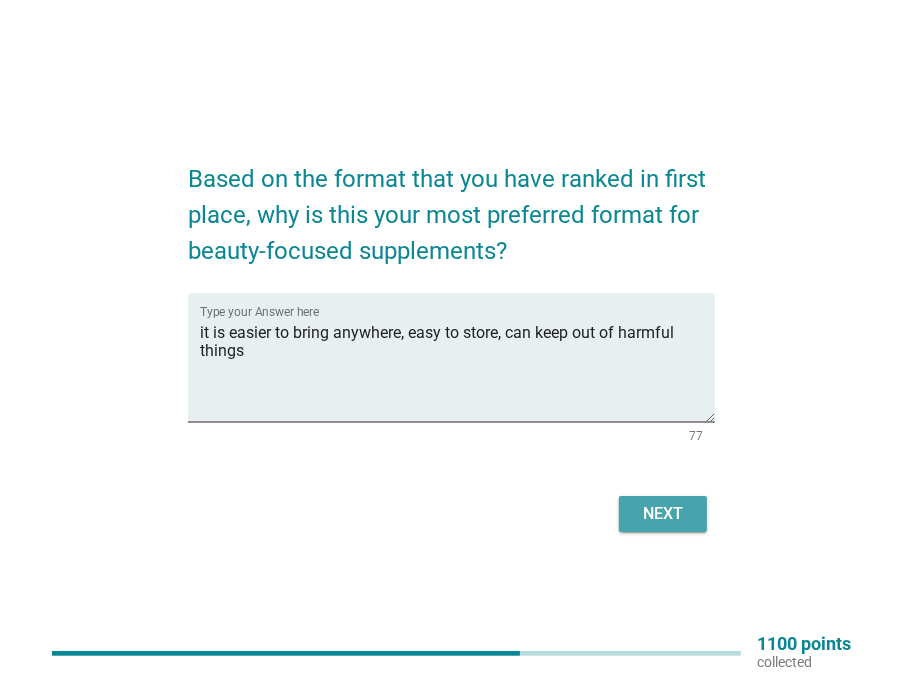 click on "Next" at bounding box center [663, 514] 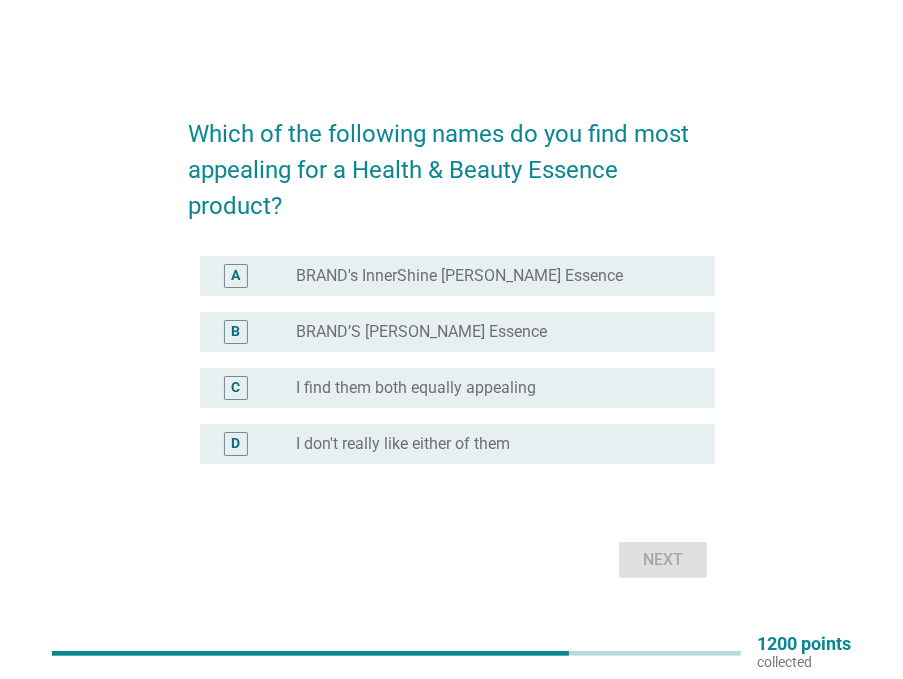 click on "radio_button_unchecked BRAND's InnerShine [PERSON_NAME] Essence" at bounding box center (497, 276) 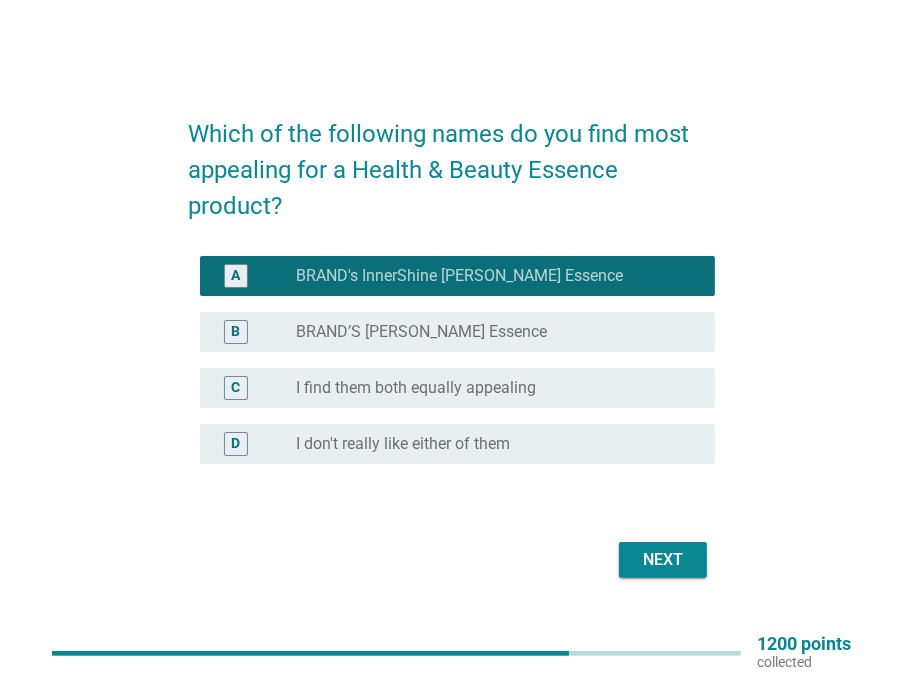 click on "Next" at bounding box center [663, 560] 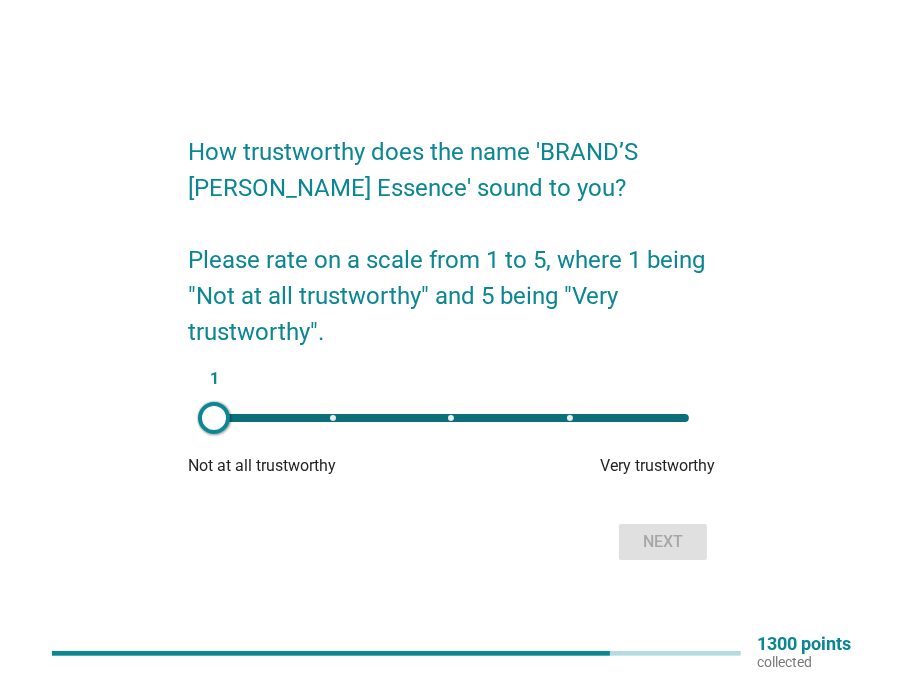 click on "1" at bounding box center (451, 418) 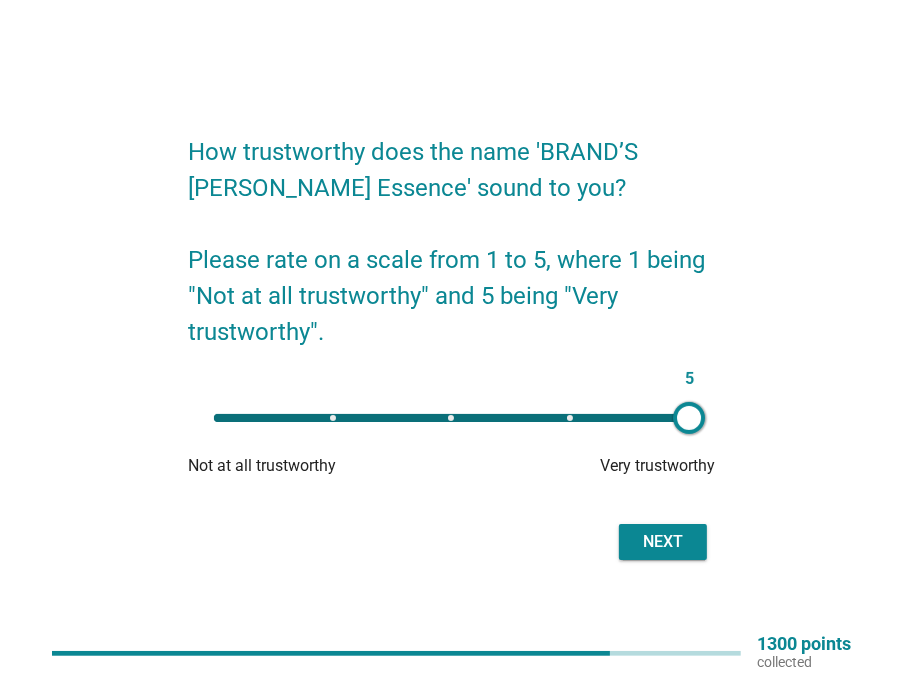 click on "Next" at bounding box center (663, 542) 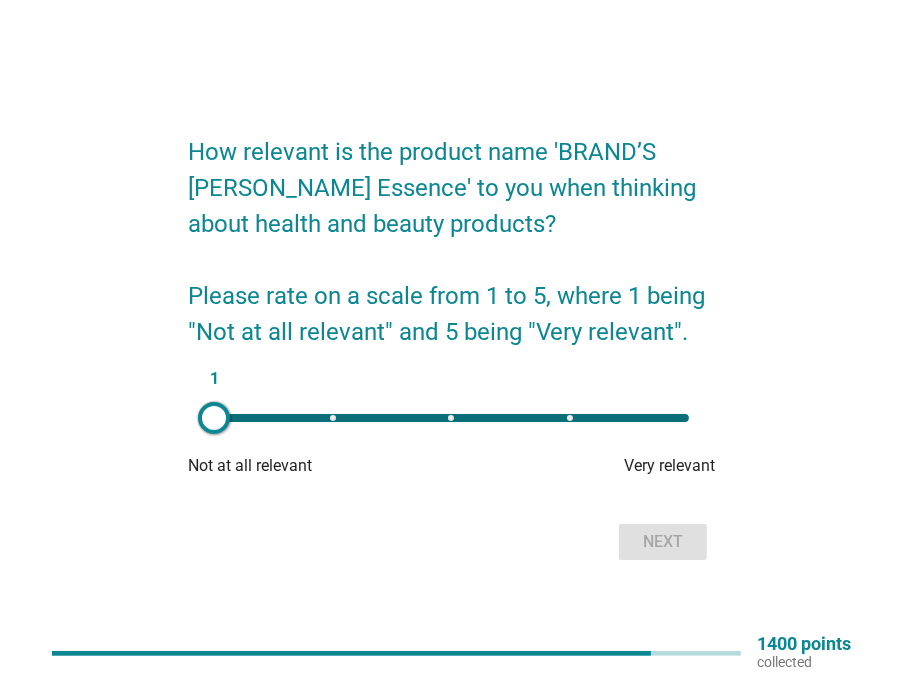click on "1" at bounding box center (451, 418) 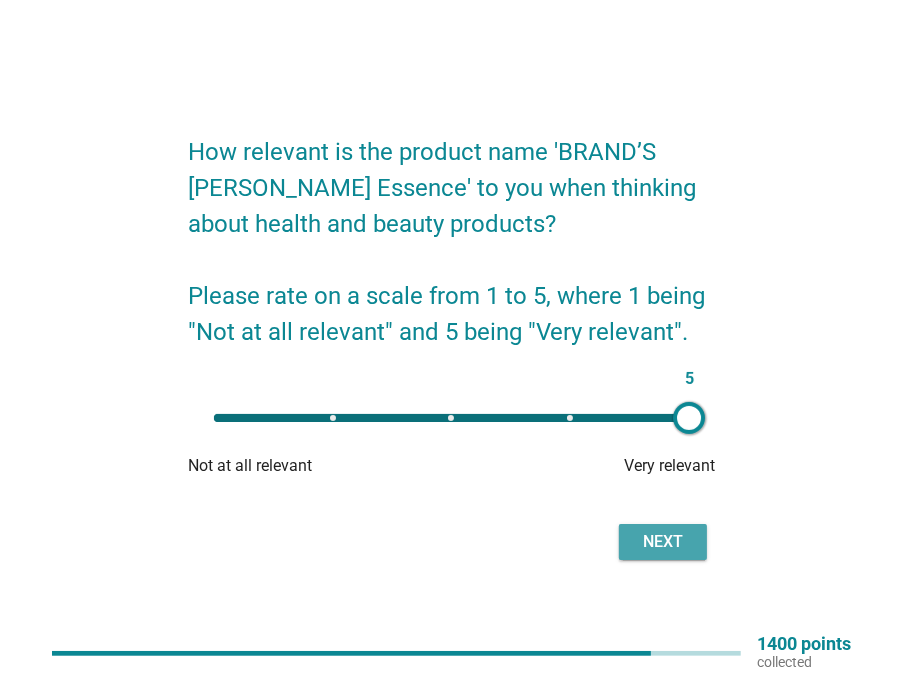 click on "Next" at bounding box center [663, 542] 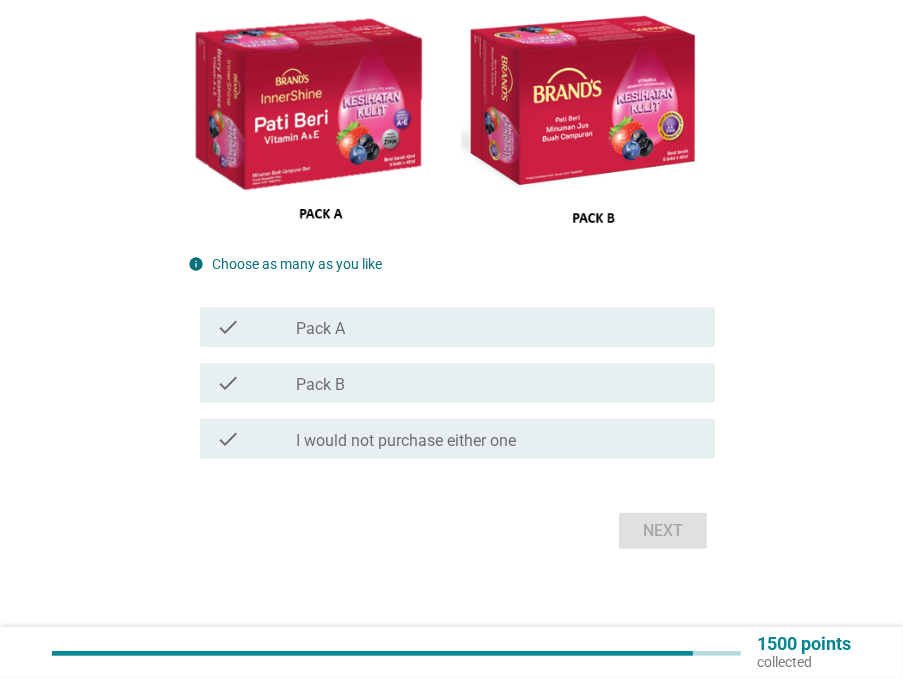 scroll, scrollTop: 194, scrollLeft: 0, axis: vertical 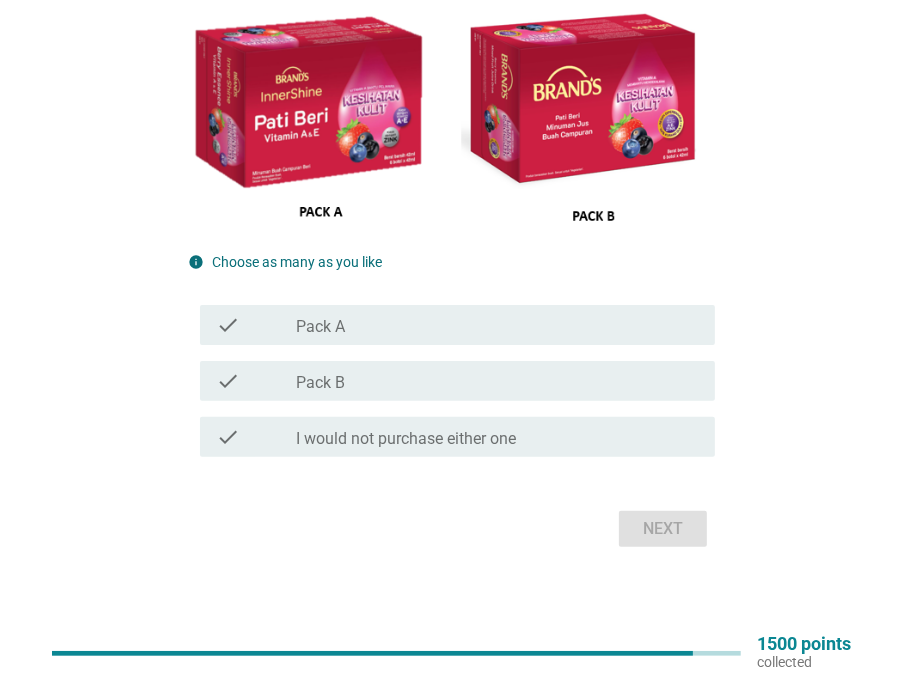 click on "check_box_outline_blank Pack A" at bounding box center [497, 325] 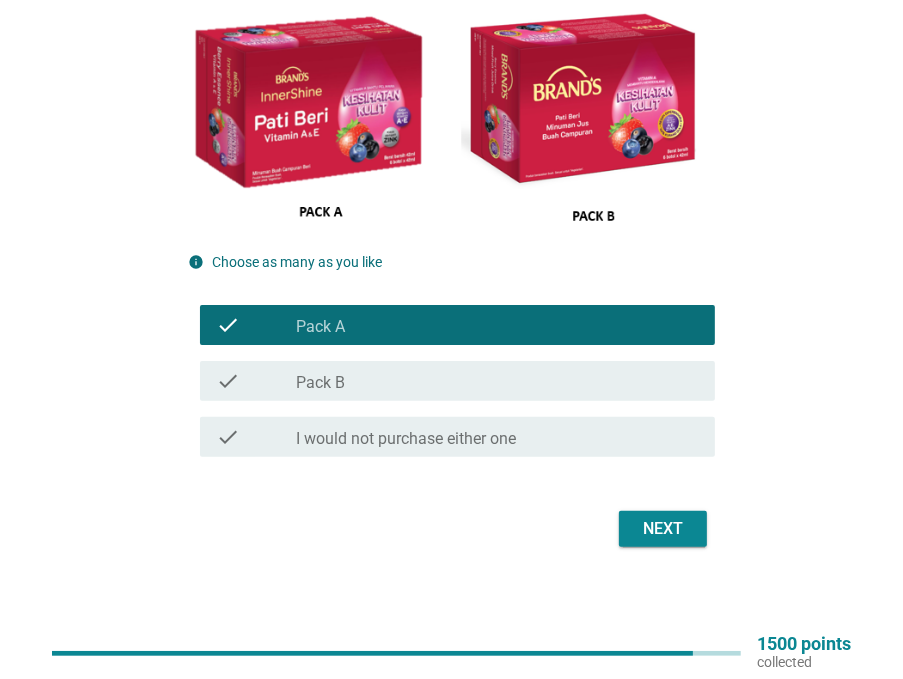click on "Next" at bounding box center [663, 529] 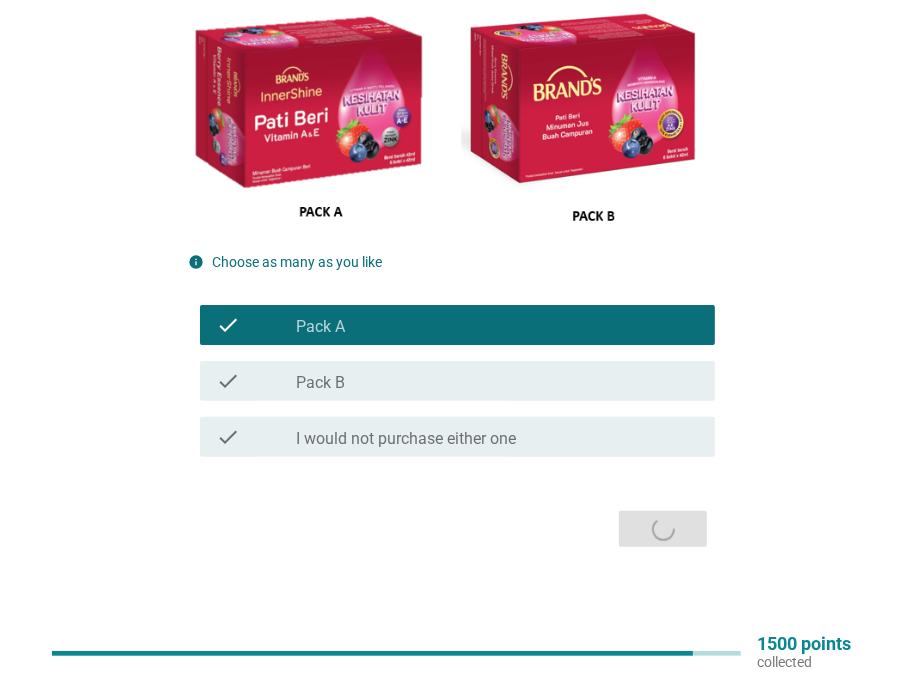 scroll, scrollTop: 0, scrollLeft: 0, axis: both 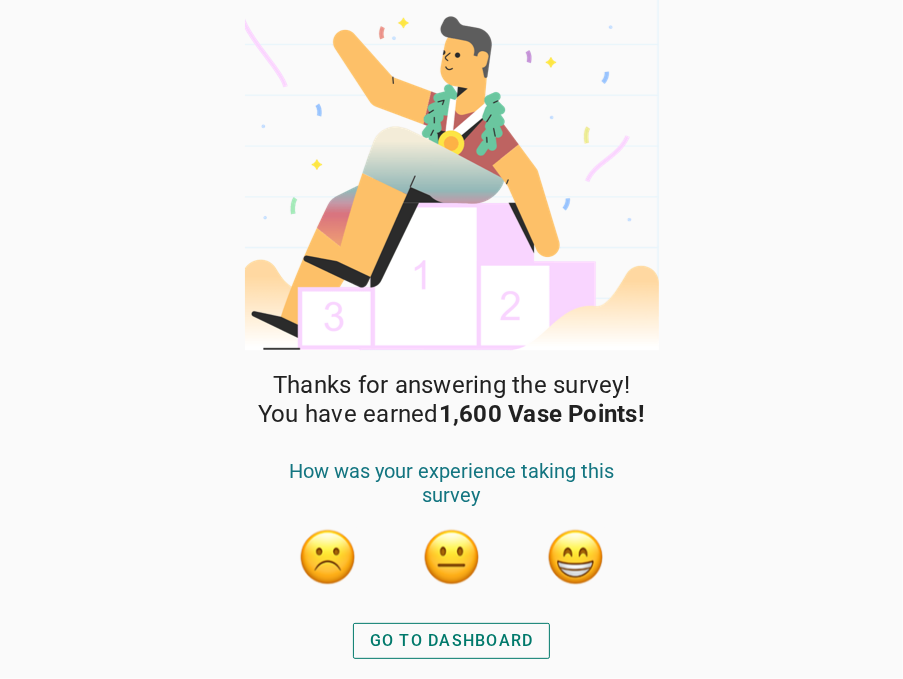 click on "GO TO DASHBOARD" at bounding box center [452, 641] 